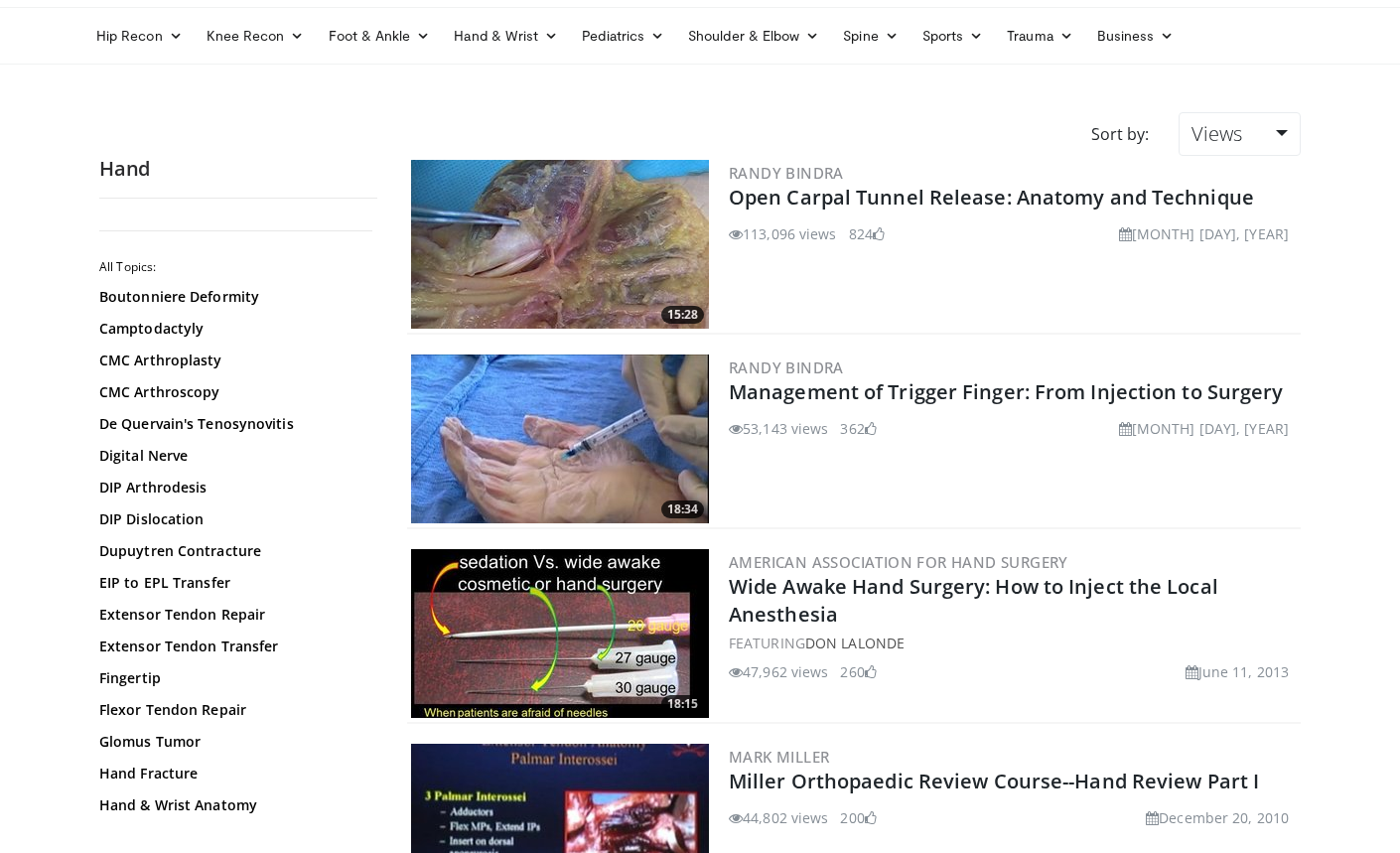 scroll, scrollTop: 52, scrollLeft: 0, axis: vertical 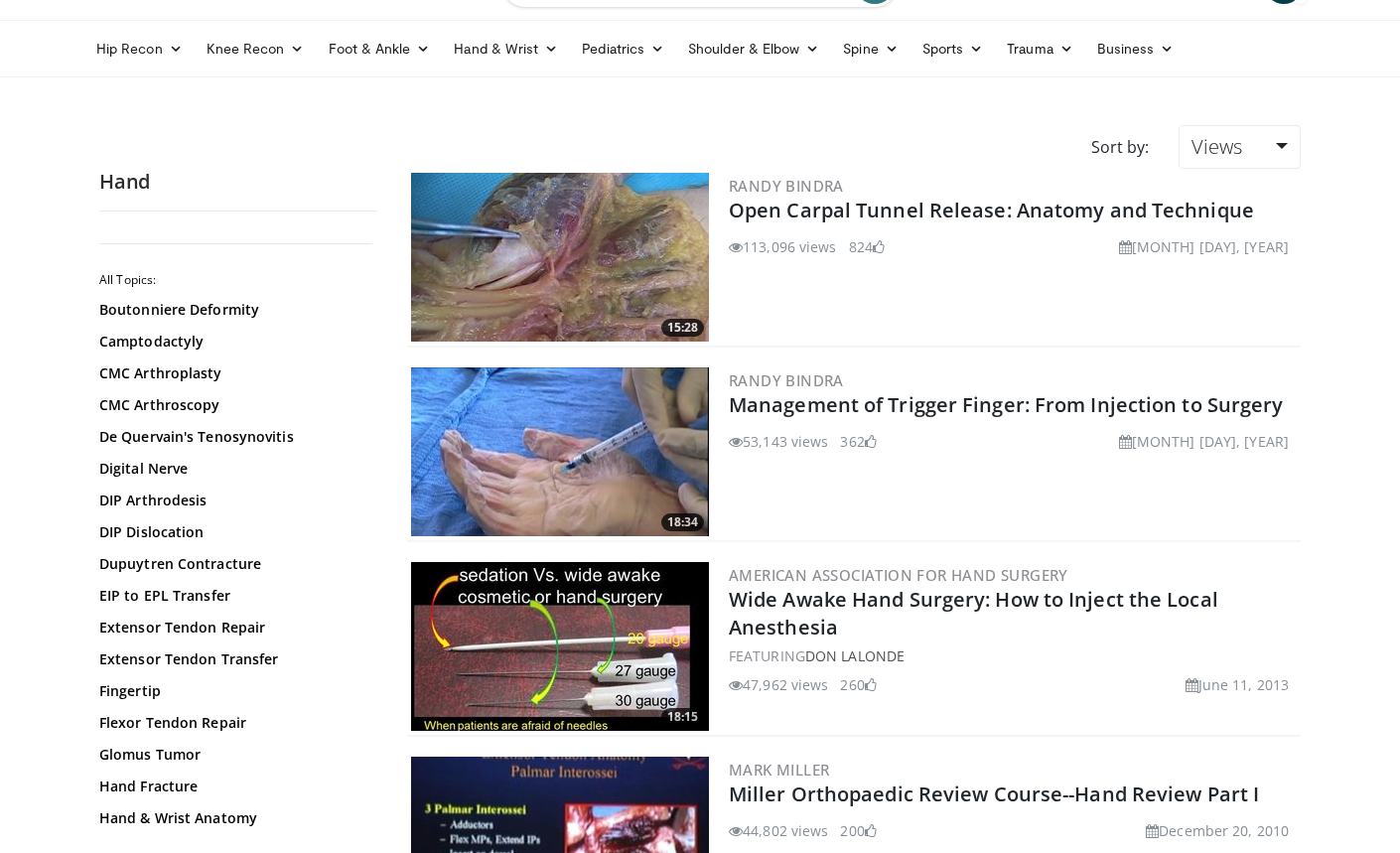 click on "Specialties
Adult & Family Medicine
Allergy, Asthma, Immunology
Anesthesiology
Cardiology
Dental
Dermatology
Endocrinology
Gastroenterology & Hepatology
General Surgery
Hematology & Oncology
Infectious Disease
Nephrology
Neurology
Neurosurgery
Obstetrics & Gynecology
Ophthalmology
Oral Maxillofacial
Orthopaedics
Otolaryngology
Pediatrics
Plastic Surgery
Podiatry
Psychiatry
Pulmonology
Radiation Oncology
Radiology
Rheumatology
Urology
Browse
J" at bounding box center (700, 13) 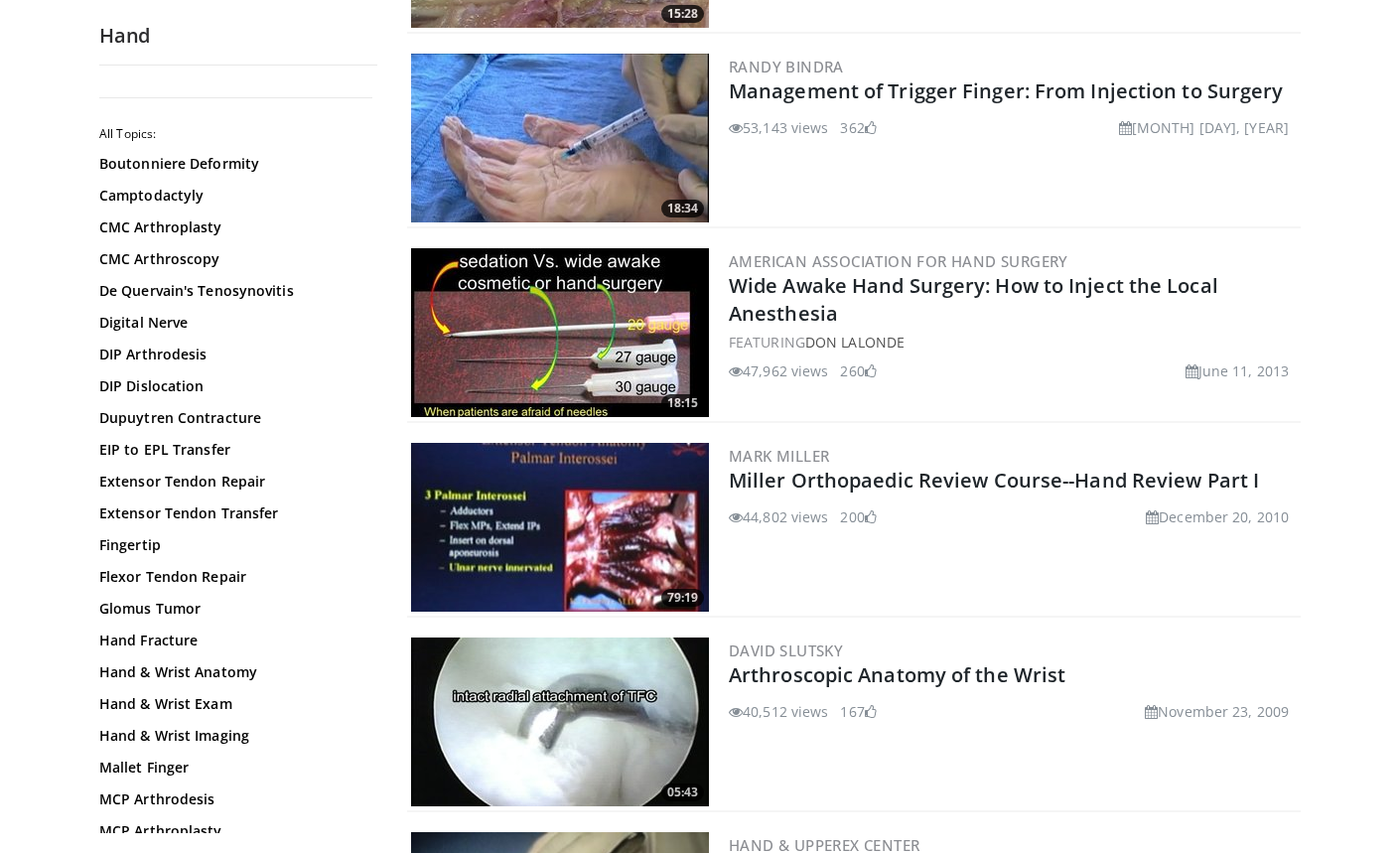 scroll, scrollTop: 0, scrollLeft: 0, axis: both 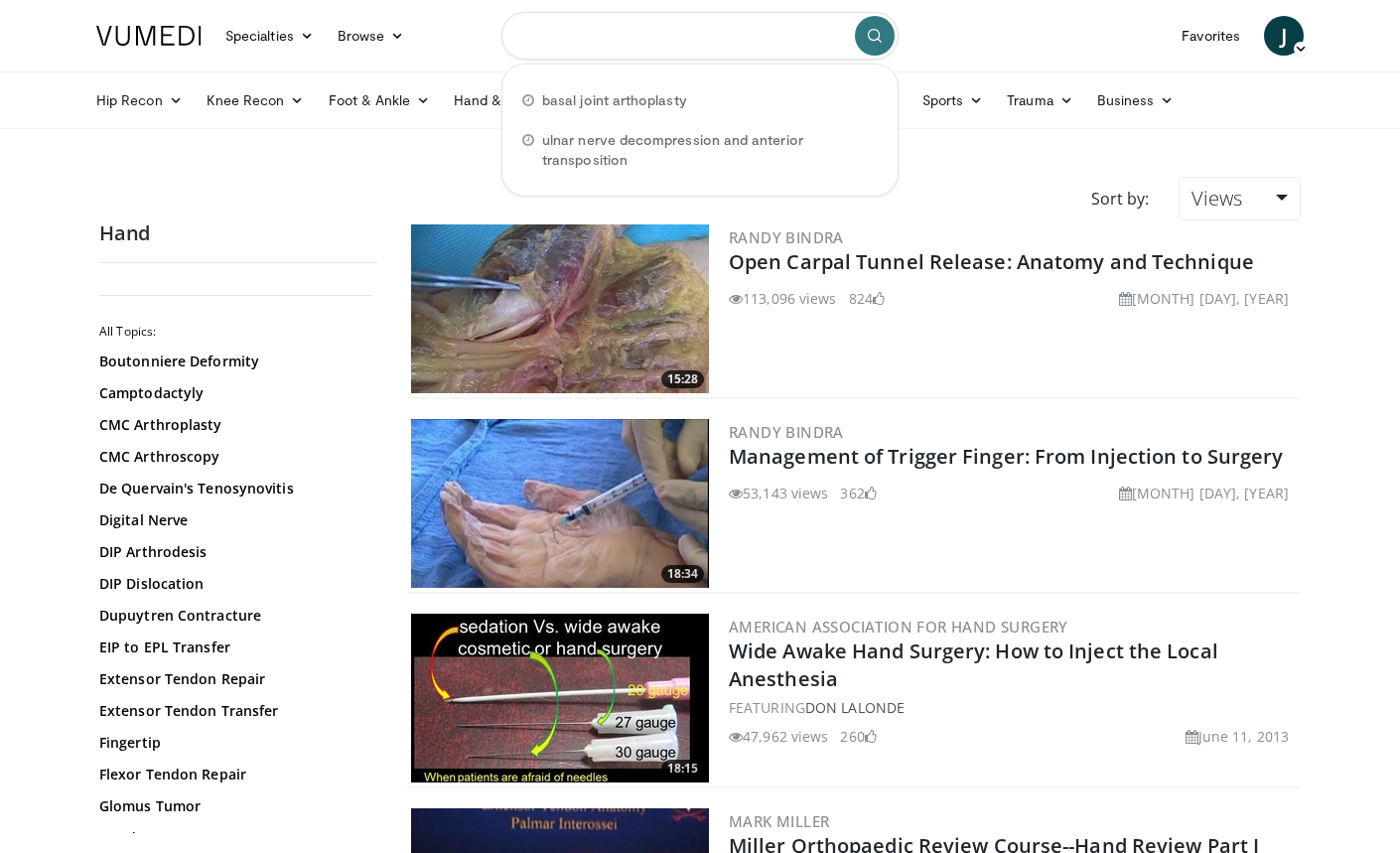 click at bounding box center (700, 36) 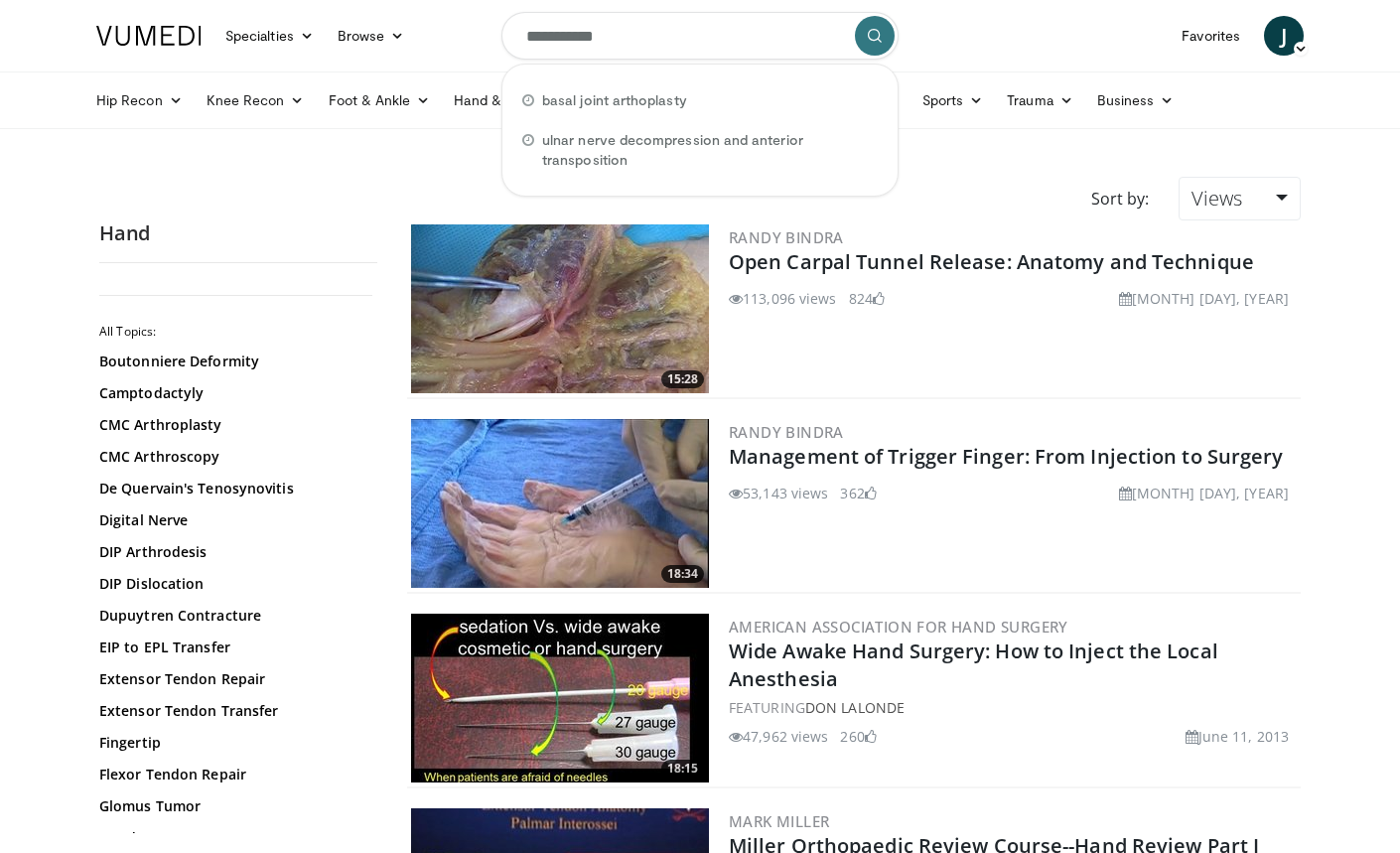 type on "**********" 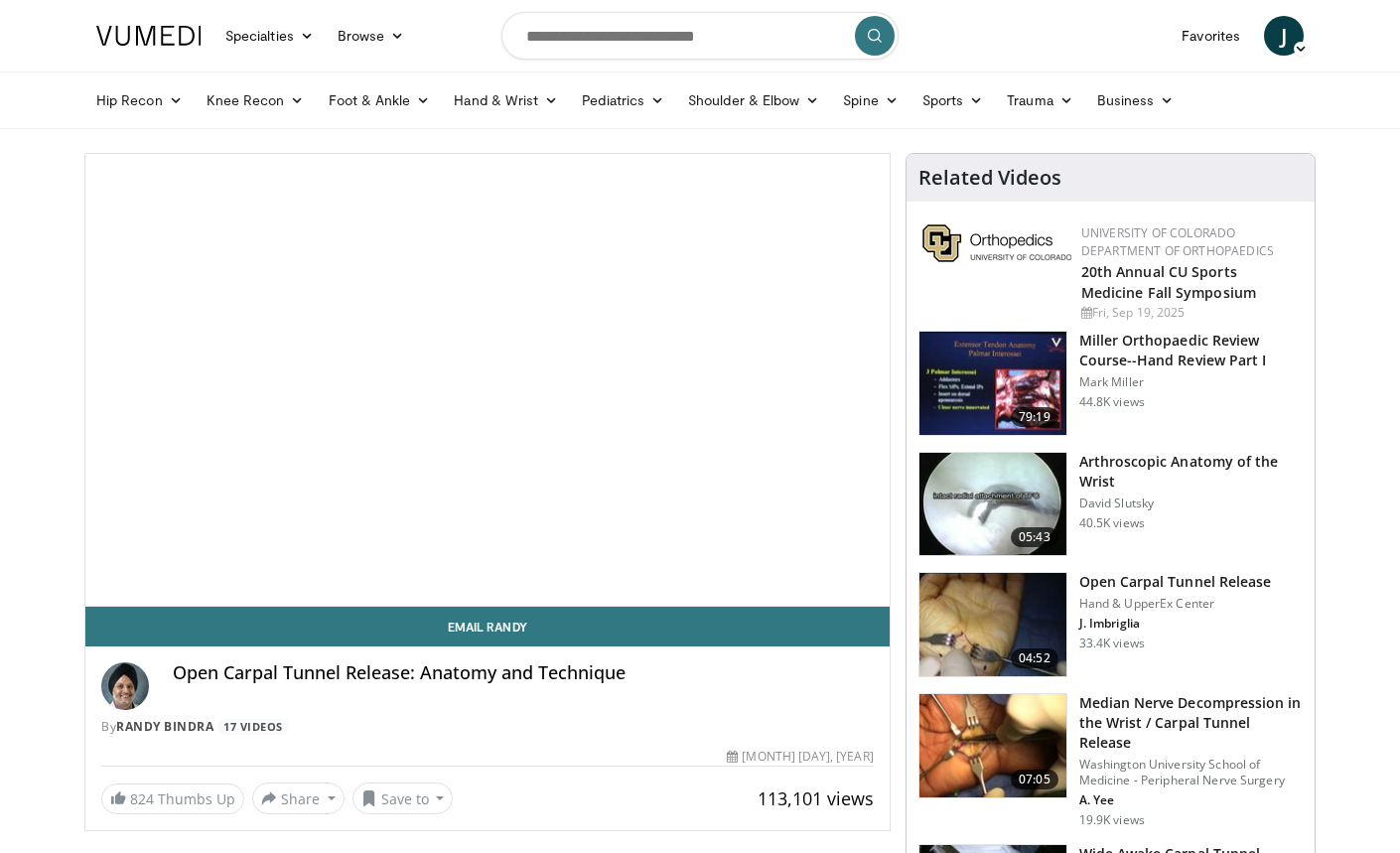 scroll, scrollTop: 0, scrollLeft: 0, axis: both 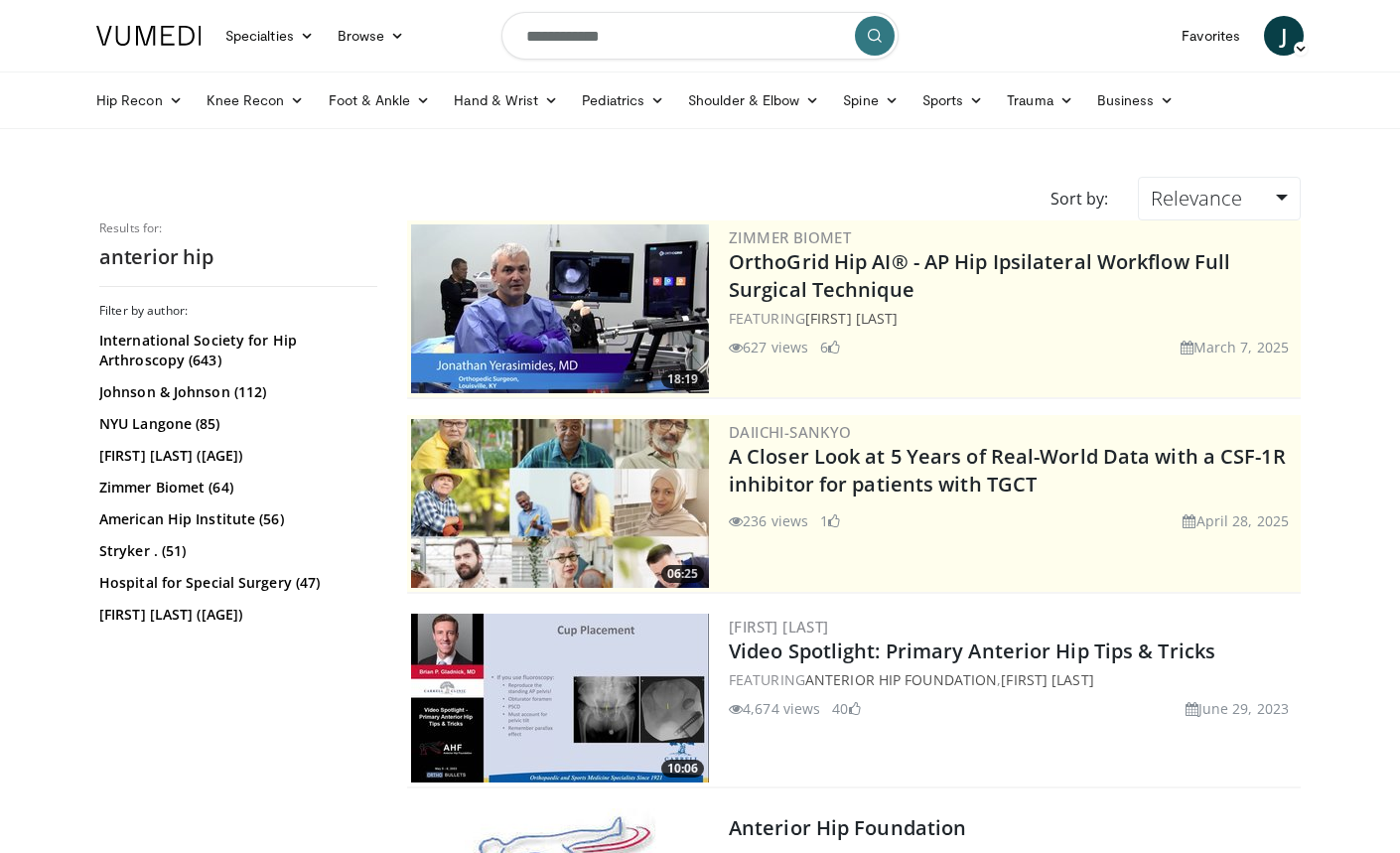 click on "**********" at bounding box center (700, 36) 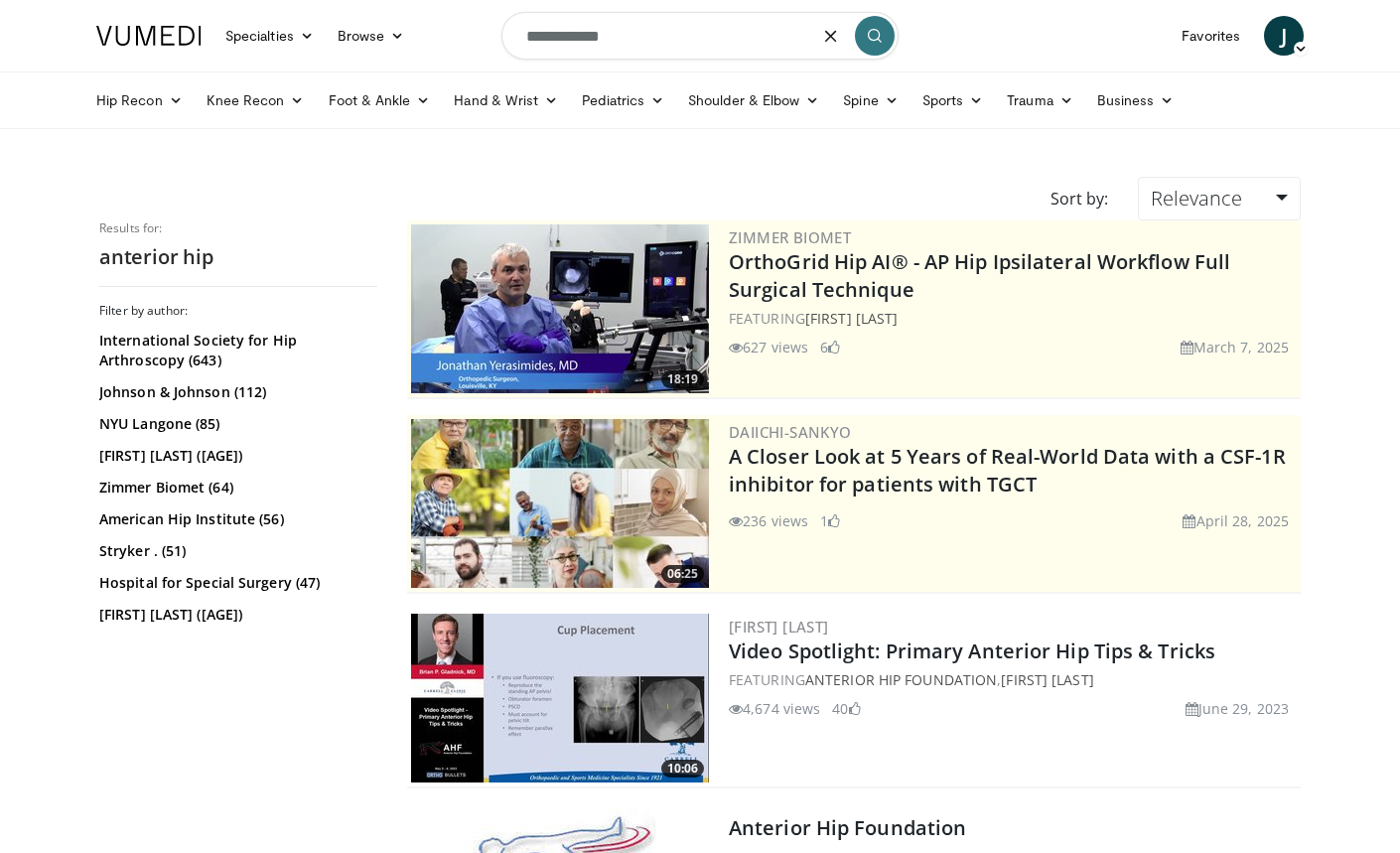 click on "**********" at bounding box center (700, 36) 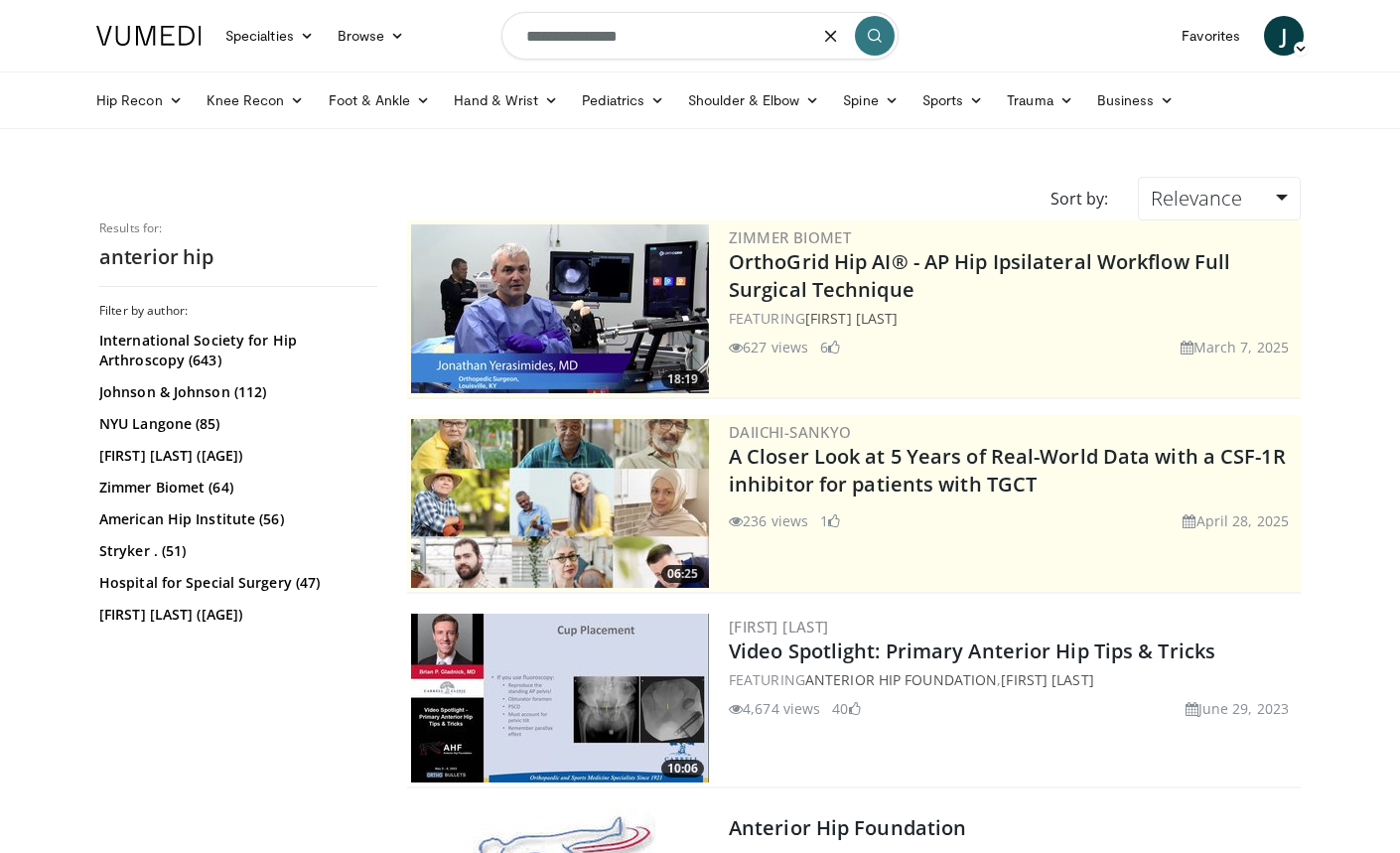type on "**********" 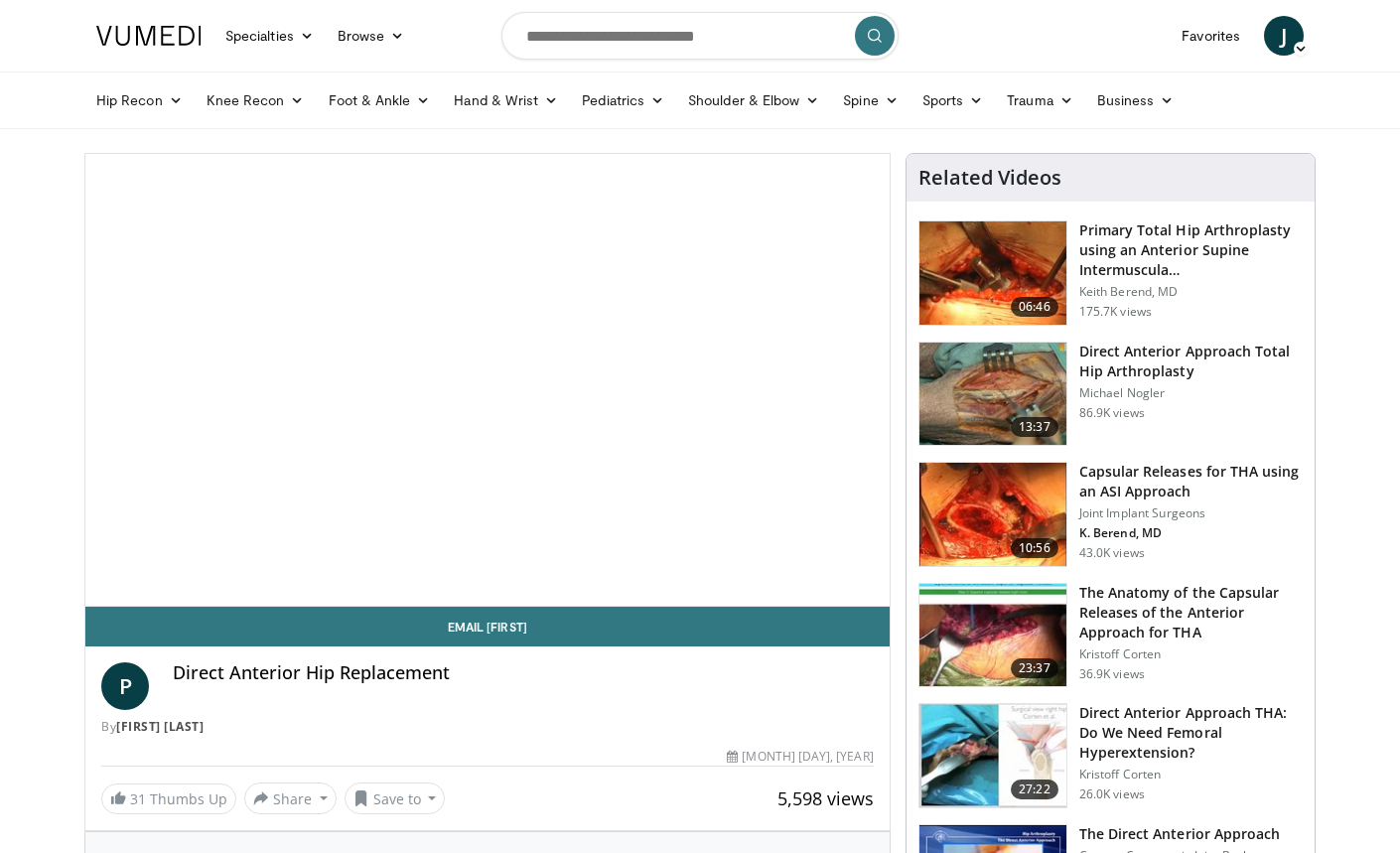 scroll, scrollTop: 0, scrollLeft: 0, axis: both 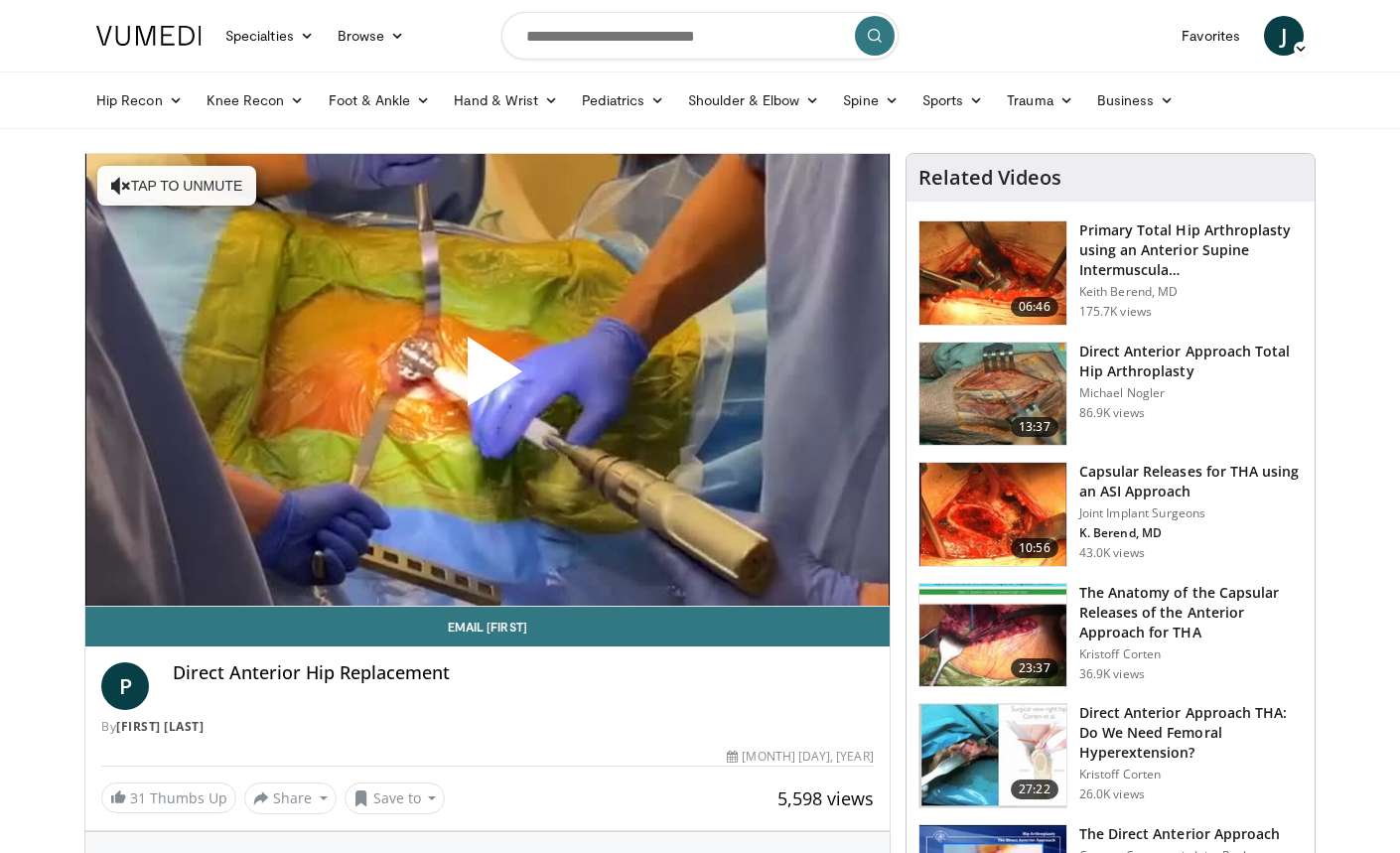 click at bounding box center (488, 379) 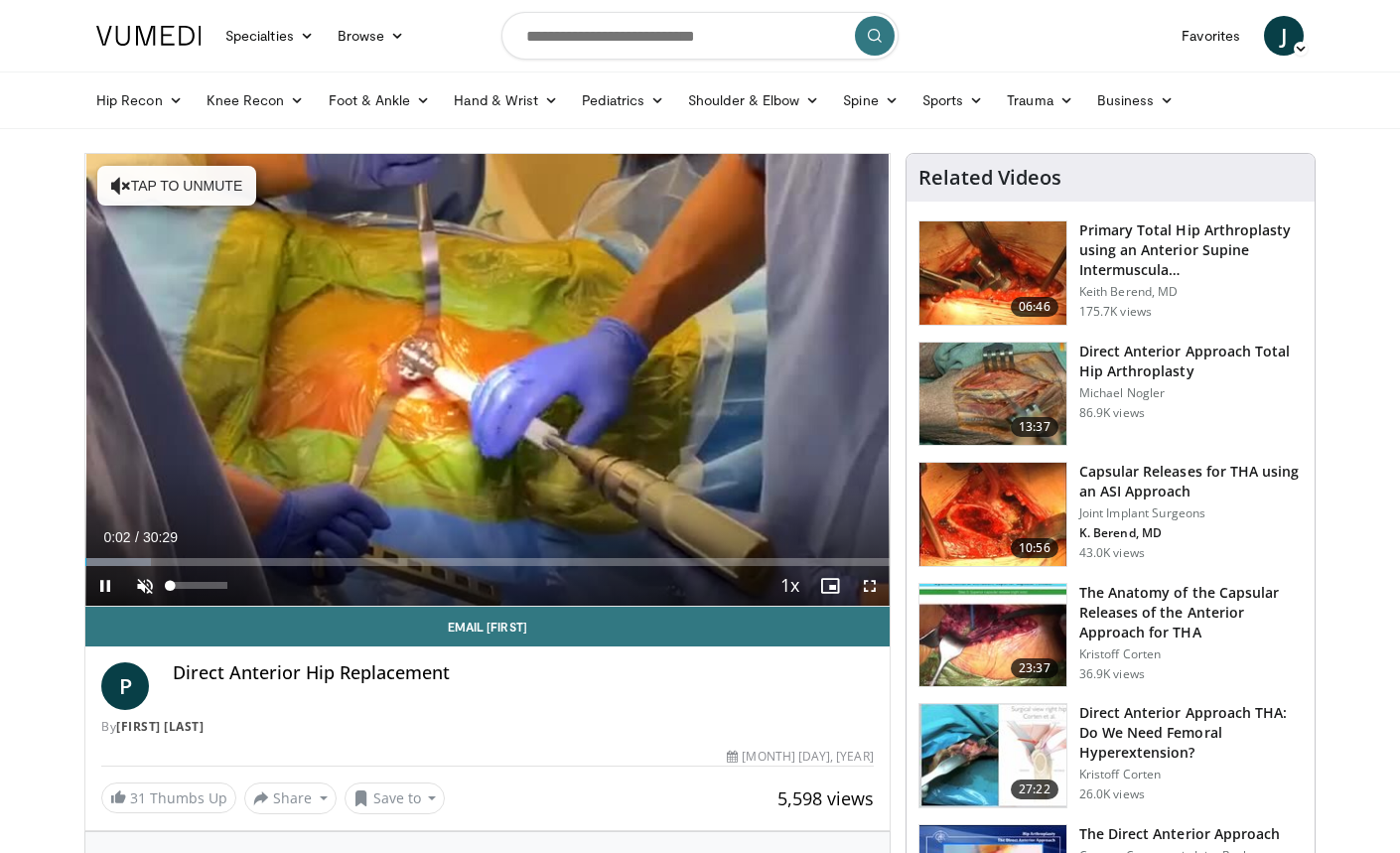 click at bounding box center (145, 586) 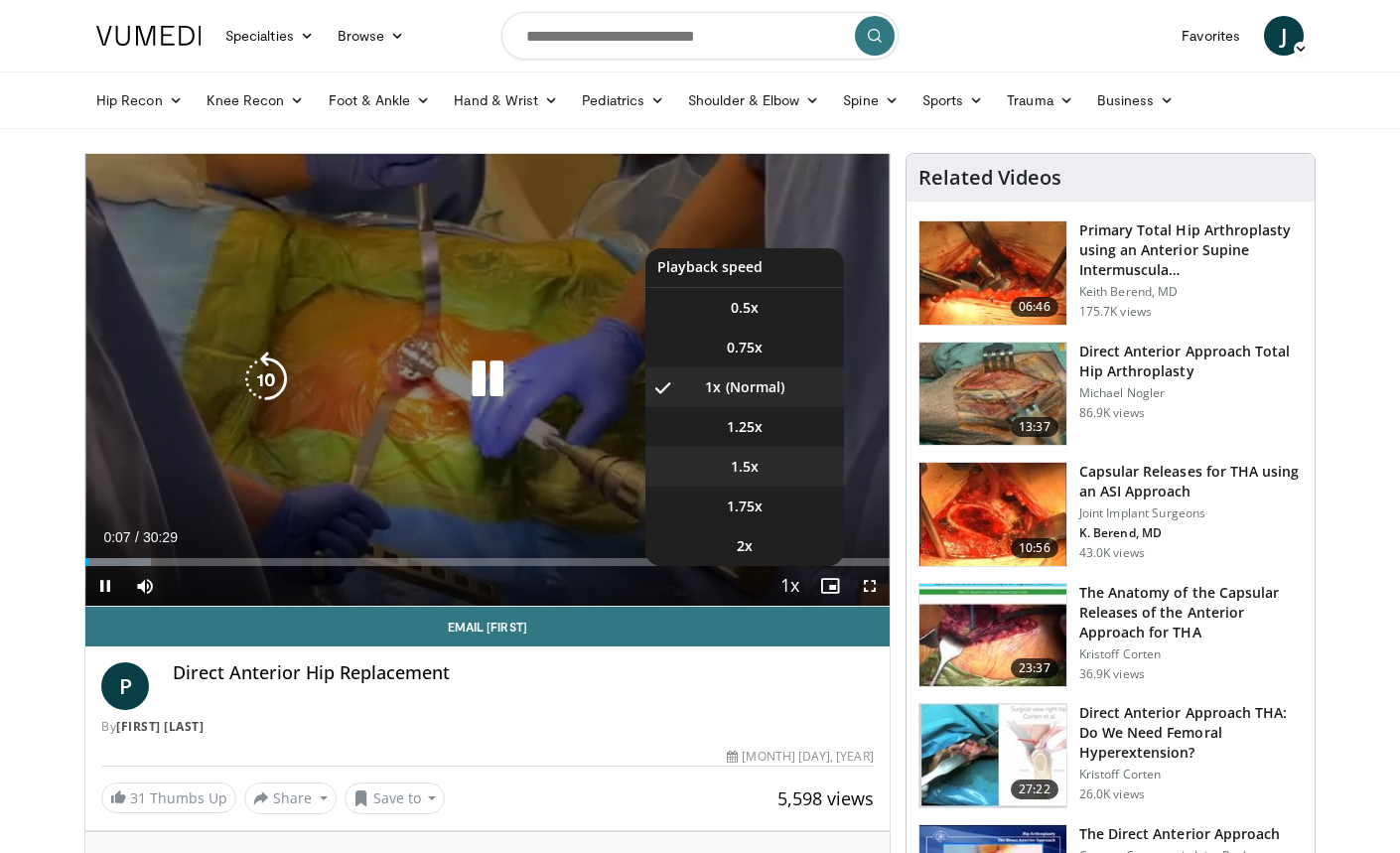 click on "1.5x" at bounding box center (745, 467) 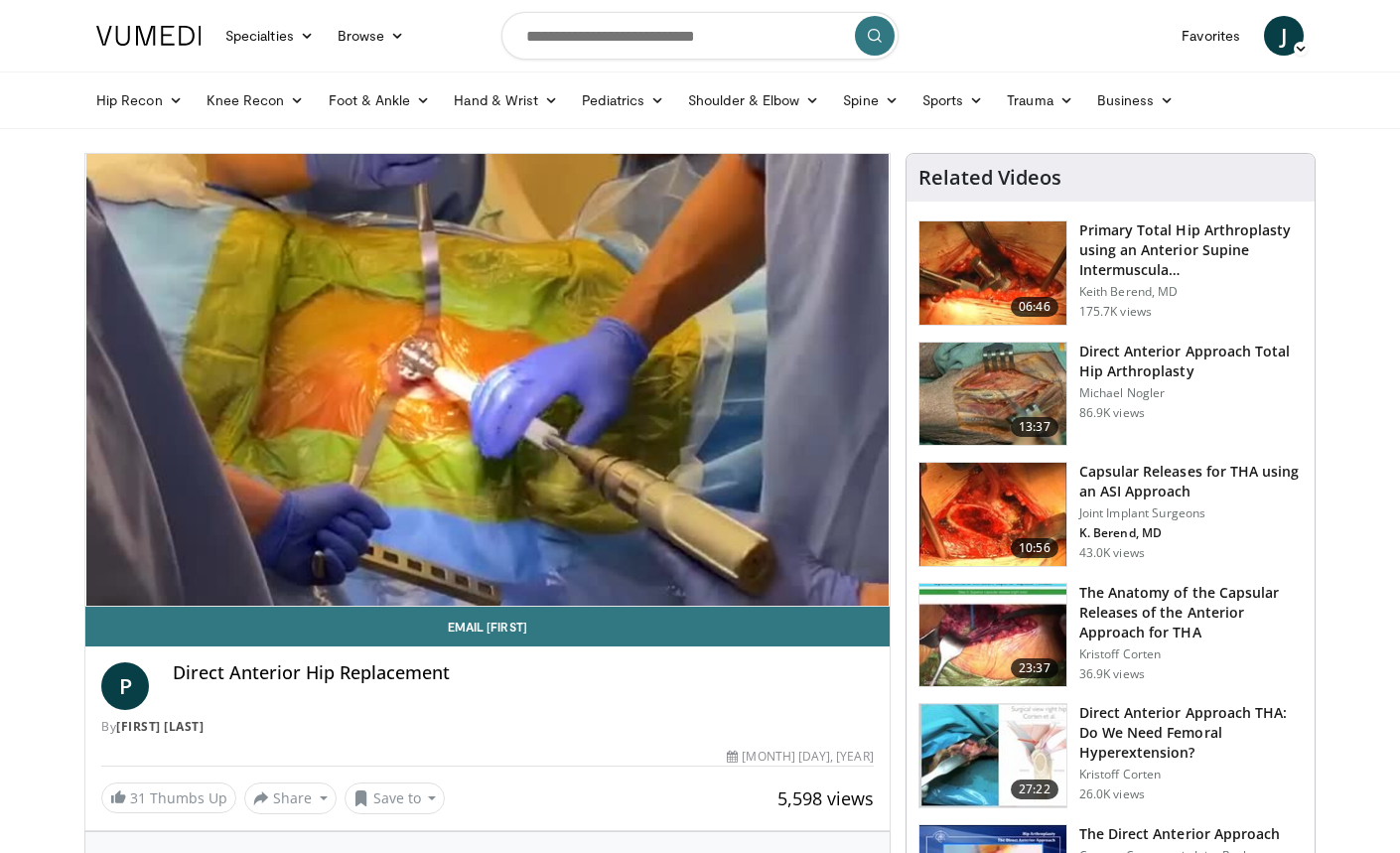 type 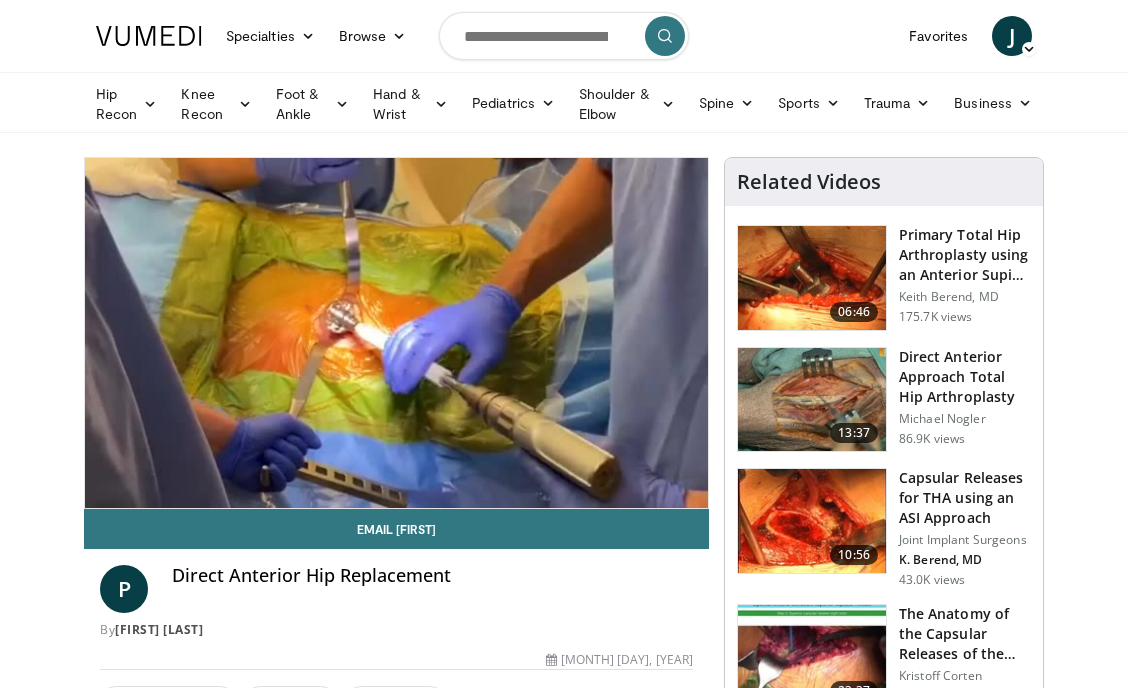 click on "Specialties
Adult & Family Medicine
Allergy, Asthma, Immunology
Anesthesiology
Cardiology
Dental
Dermatology
Endocrinology
Gastroenterology & Hepatology
General Surgery
Hematology & Oncology
Infectious Disease
Nephrology
Neurology
Neurosurgery
Obstetrics & Gynecology
Ophthalmology
Oral Maxillofacial
Orthopaedics
Otolaryngology
Pediatrics
Plastic Surgery
Podiatry
Psychiatry
Pulmonology
Radiation Oncology
Radiology
Rheumatology
Urology" at bounding box center [564, 1652] 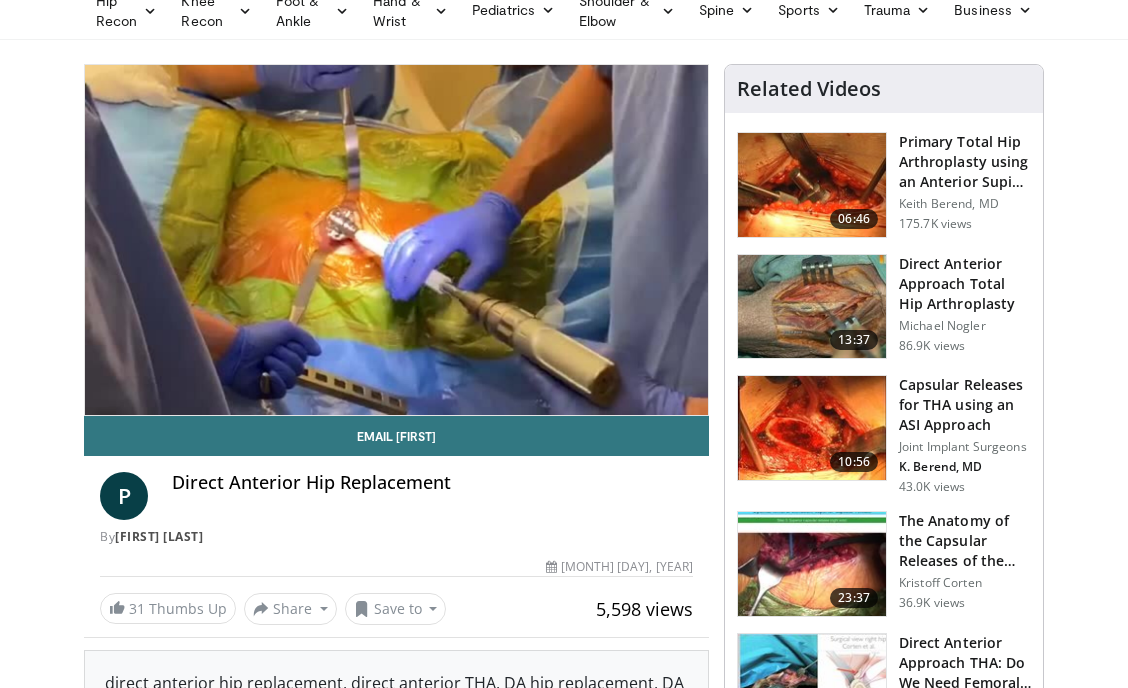 scroll, scrollTop: 80, scrollLeft: 0, axis: vertical 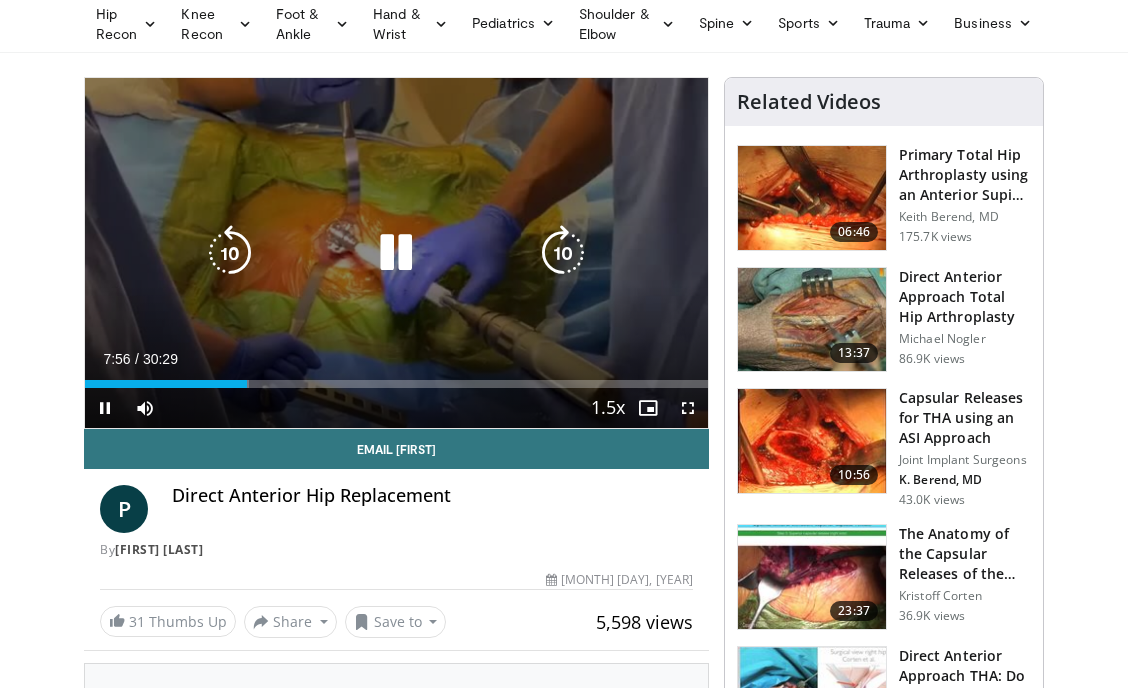 click at bounding box center (396, 253) 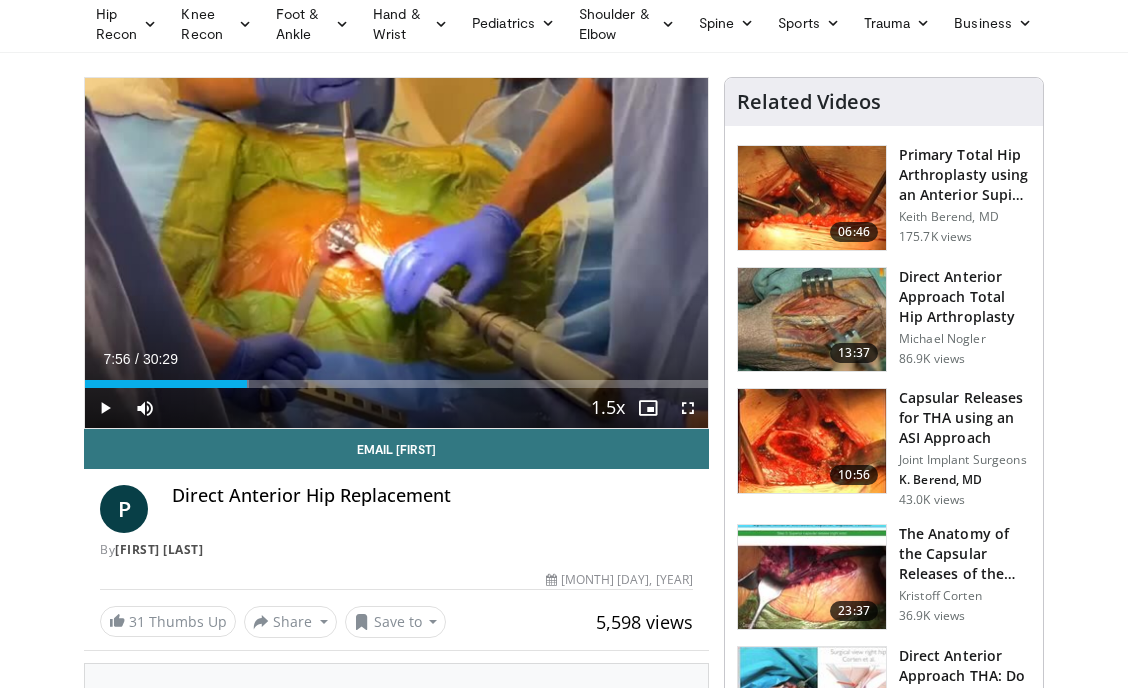 click on "Direct Anterior Approach Total Hip Arthroplasty" at bounding box center (965, 297) 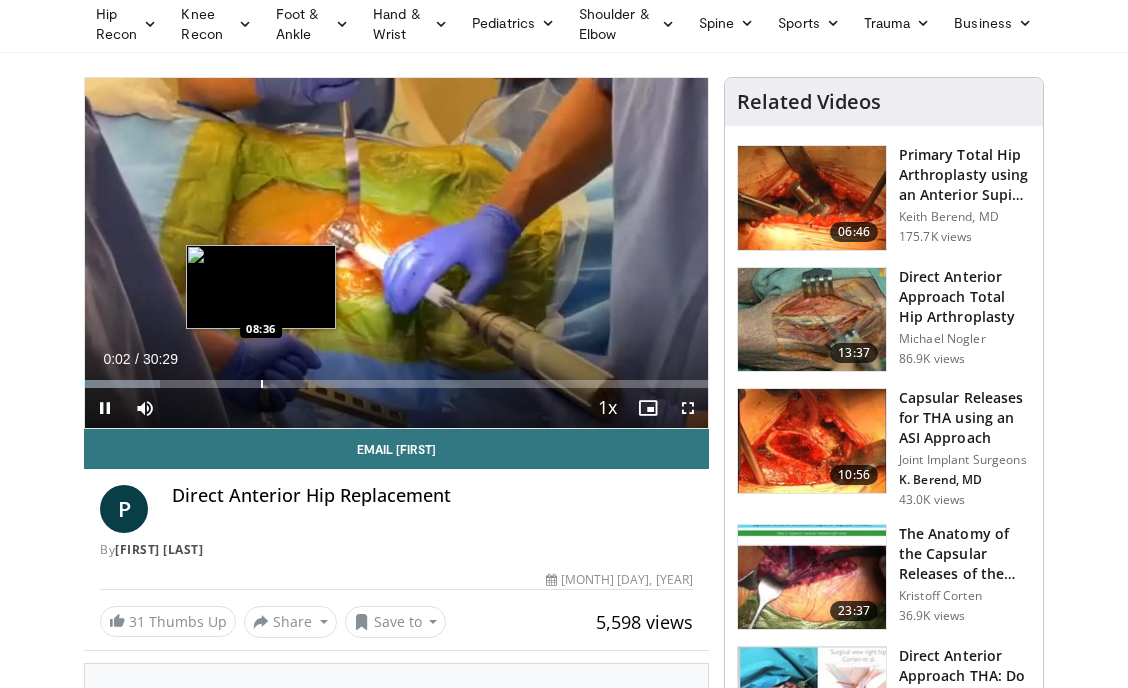click at bounding box center (262, 384) 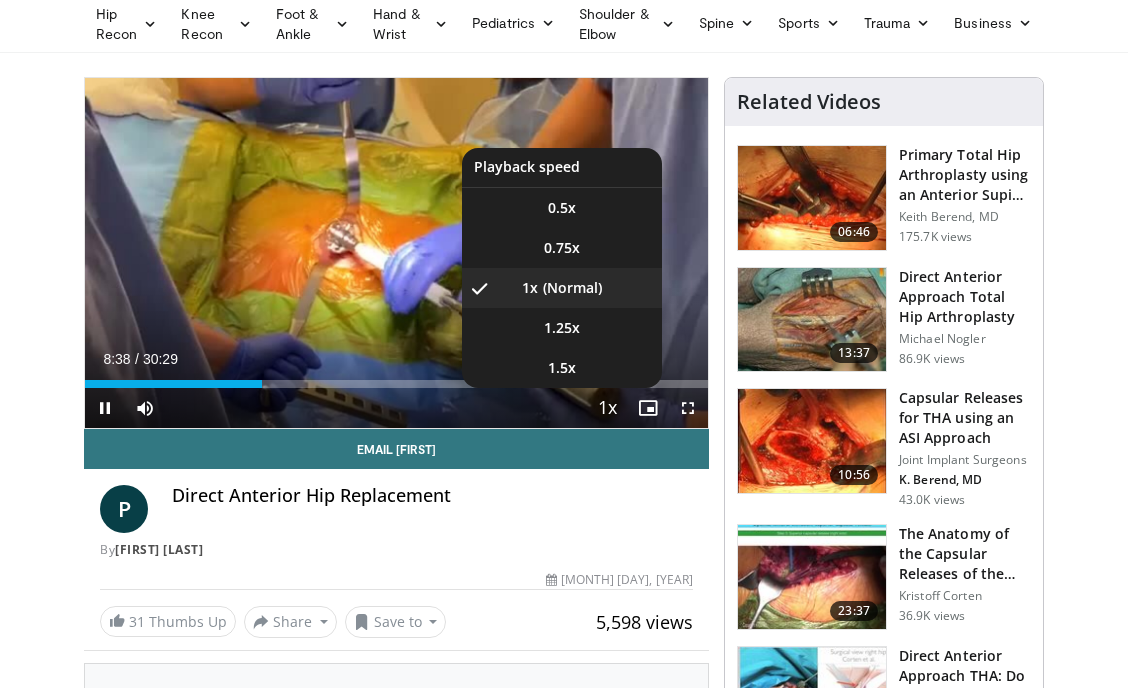 click at bounding box center (608, 409) 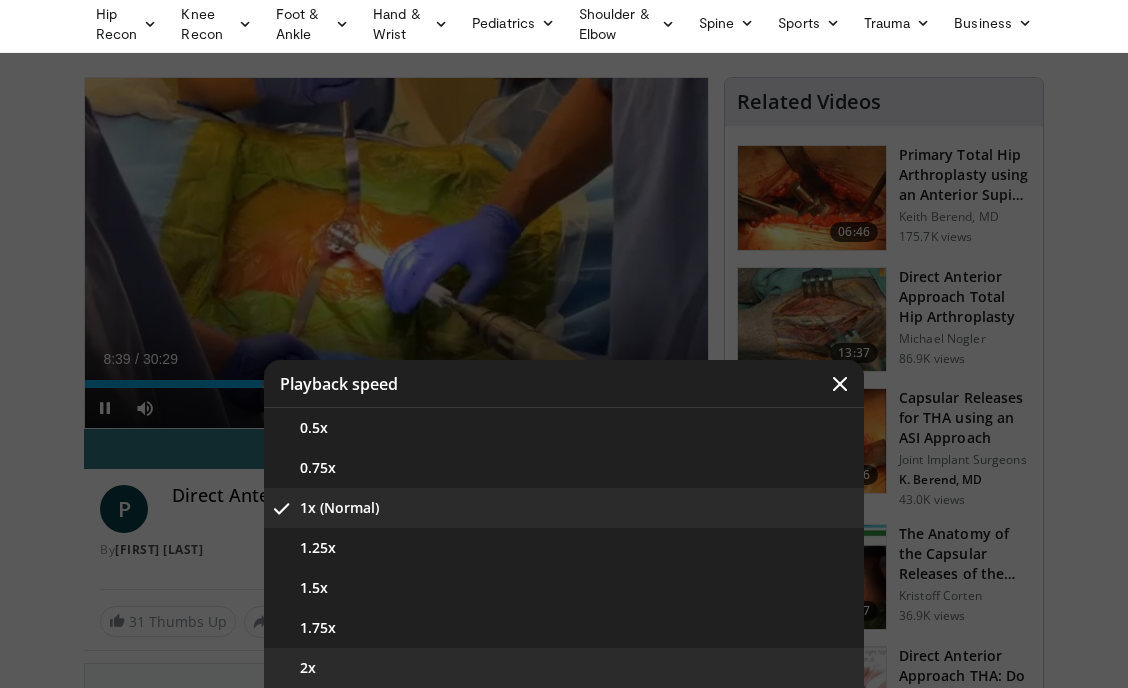 click on "2x" at bounding box center [564, 668] 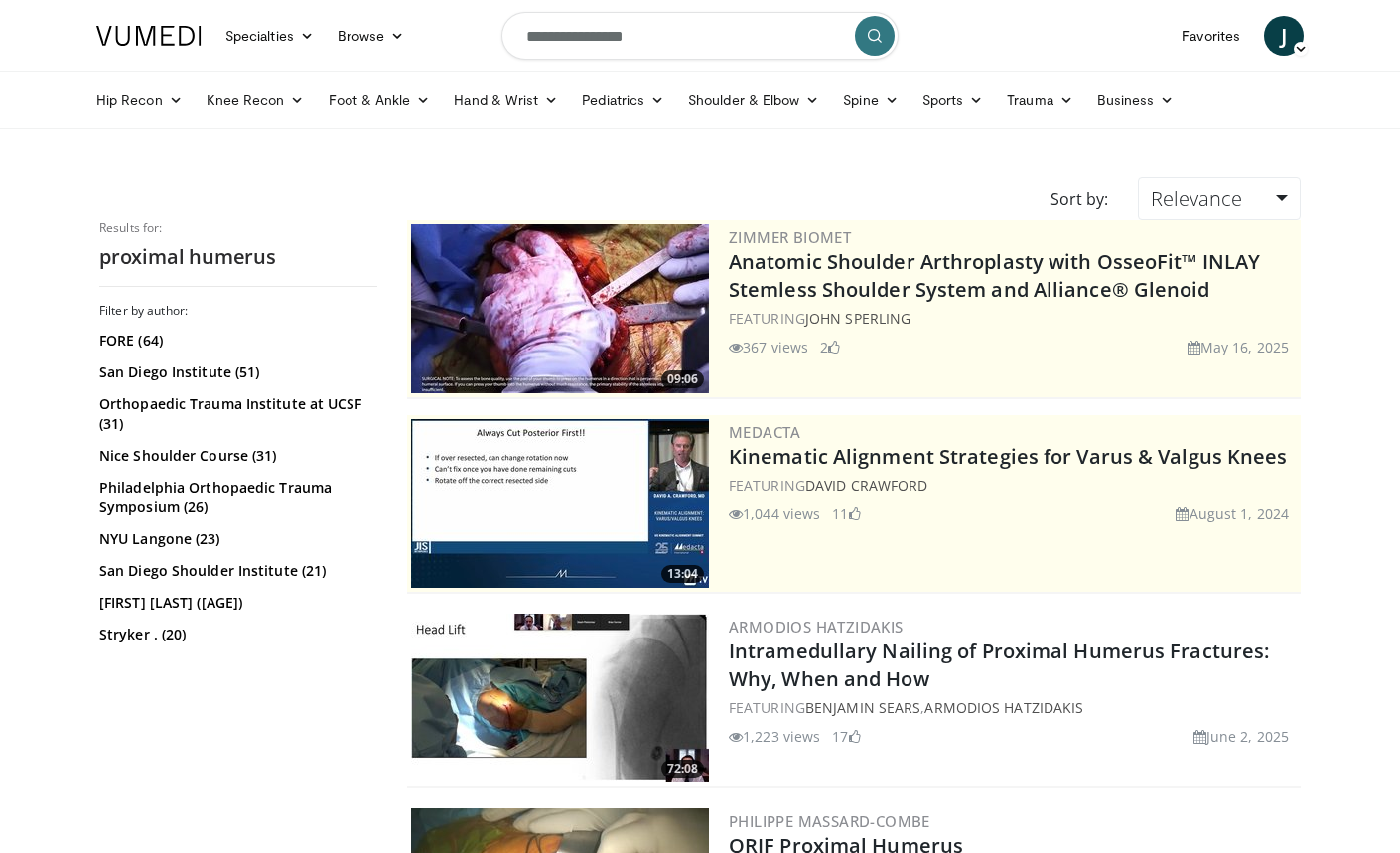 scroll, scrollTop: 0, scrollLeft: 0, axis: both 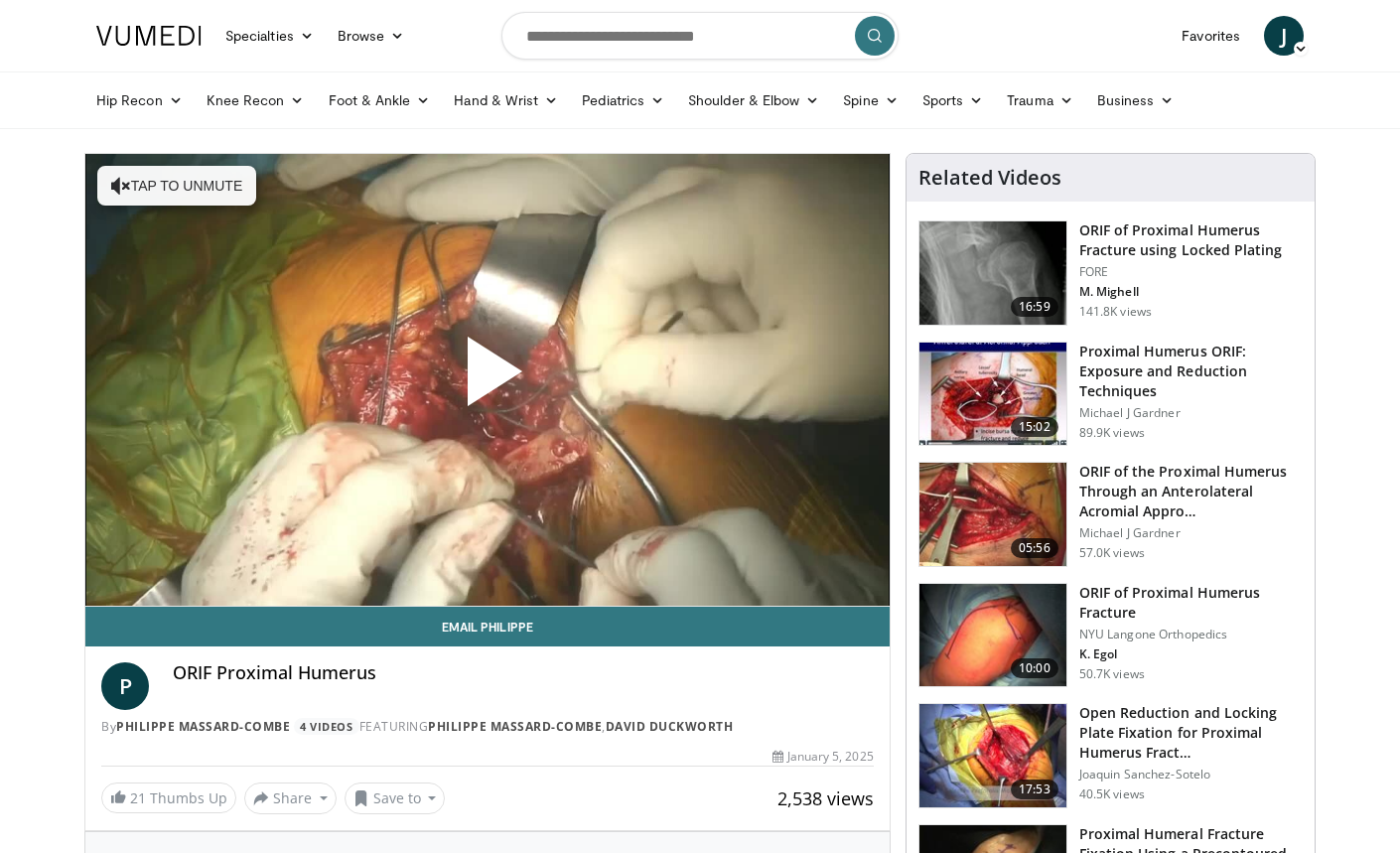 click at bounding box center [488, 379] 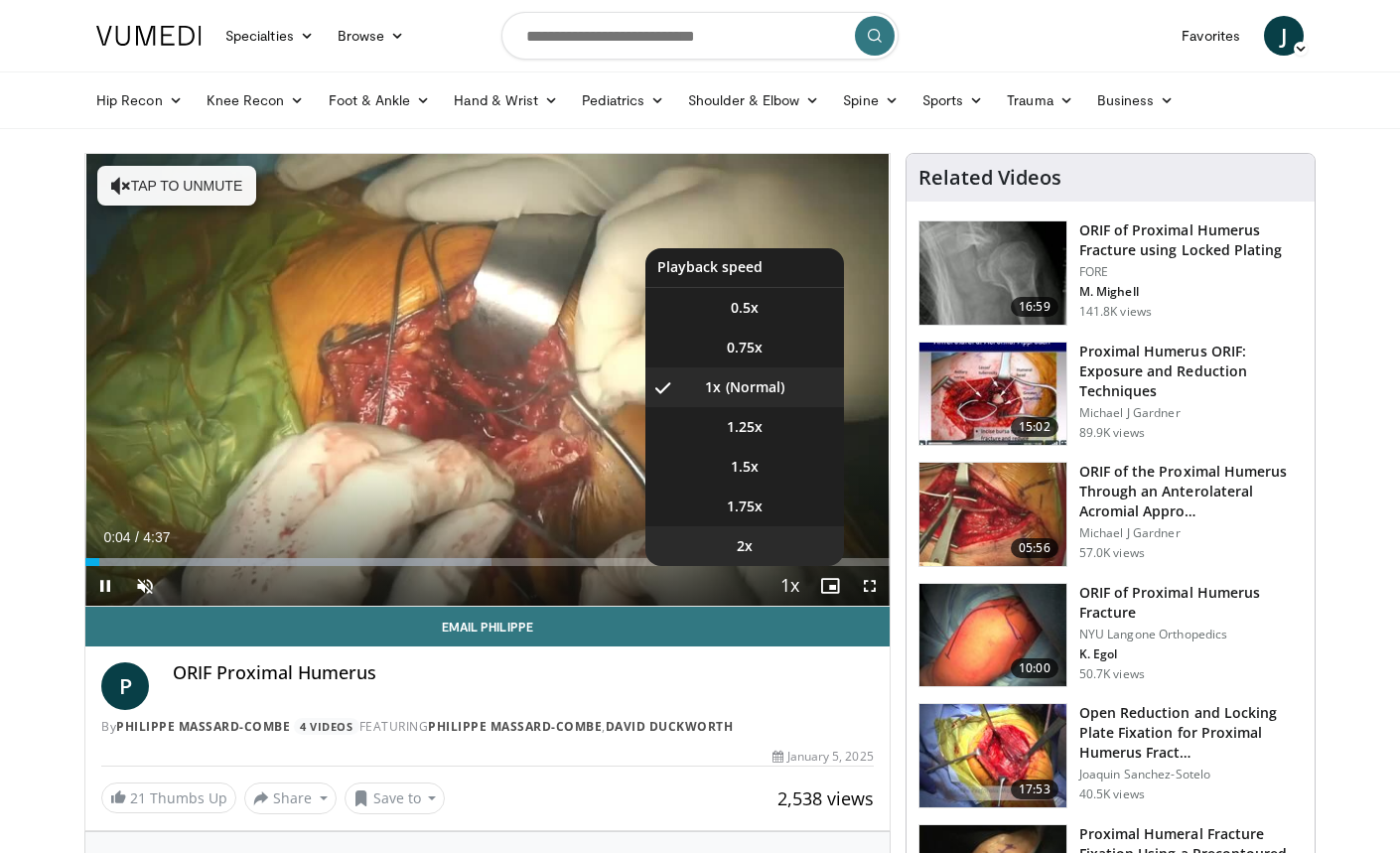 click on "2x" at bounding box center [745, 546] 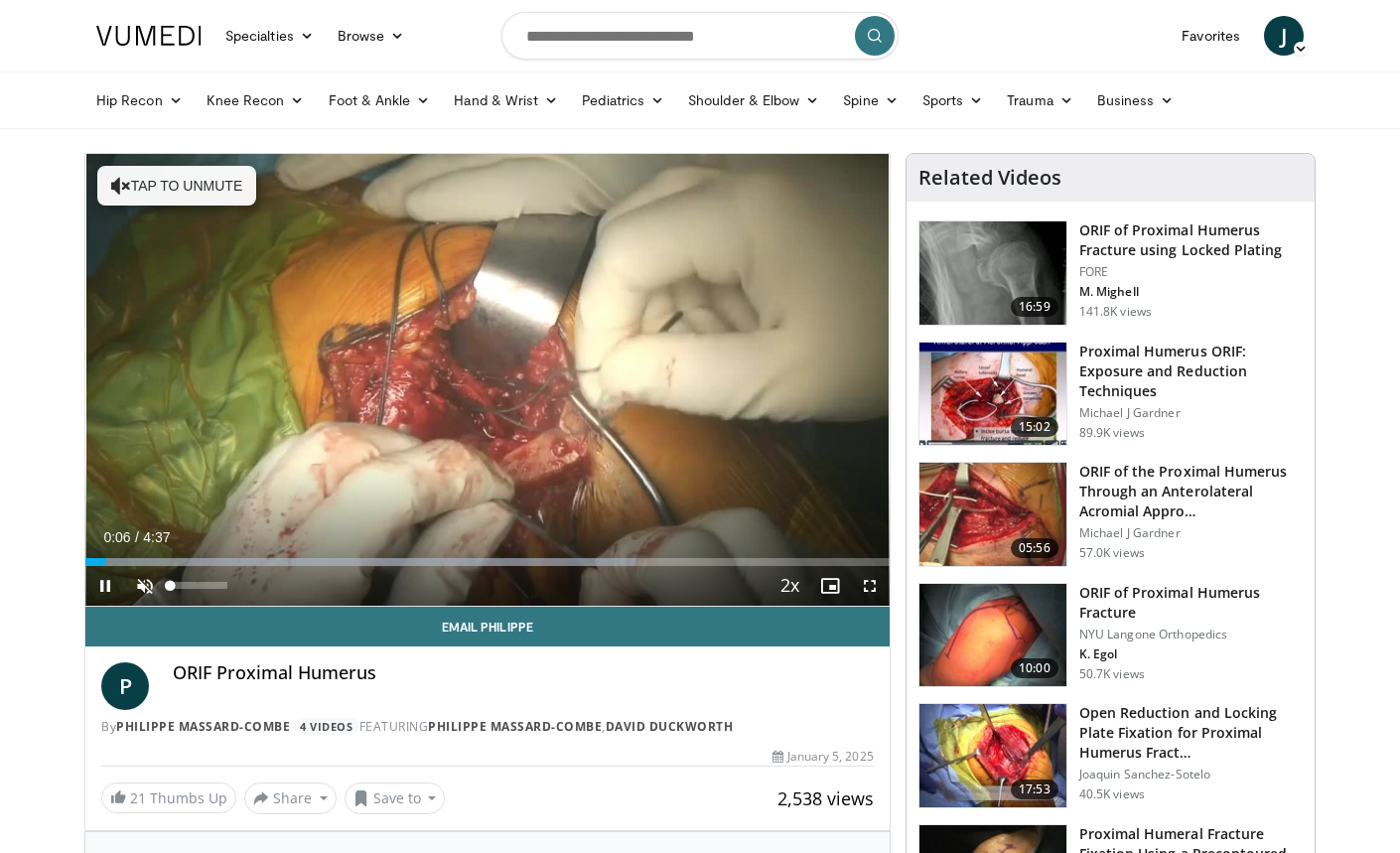 click at bounding box center [145, 586] 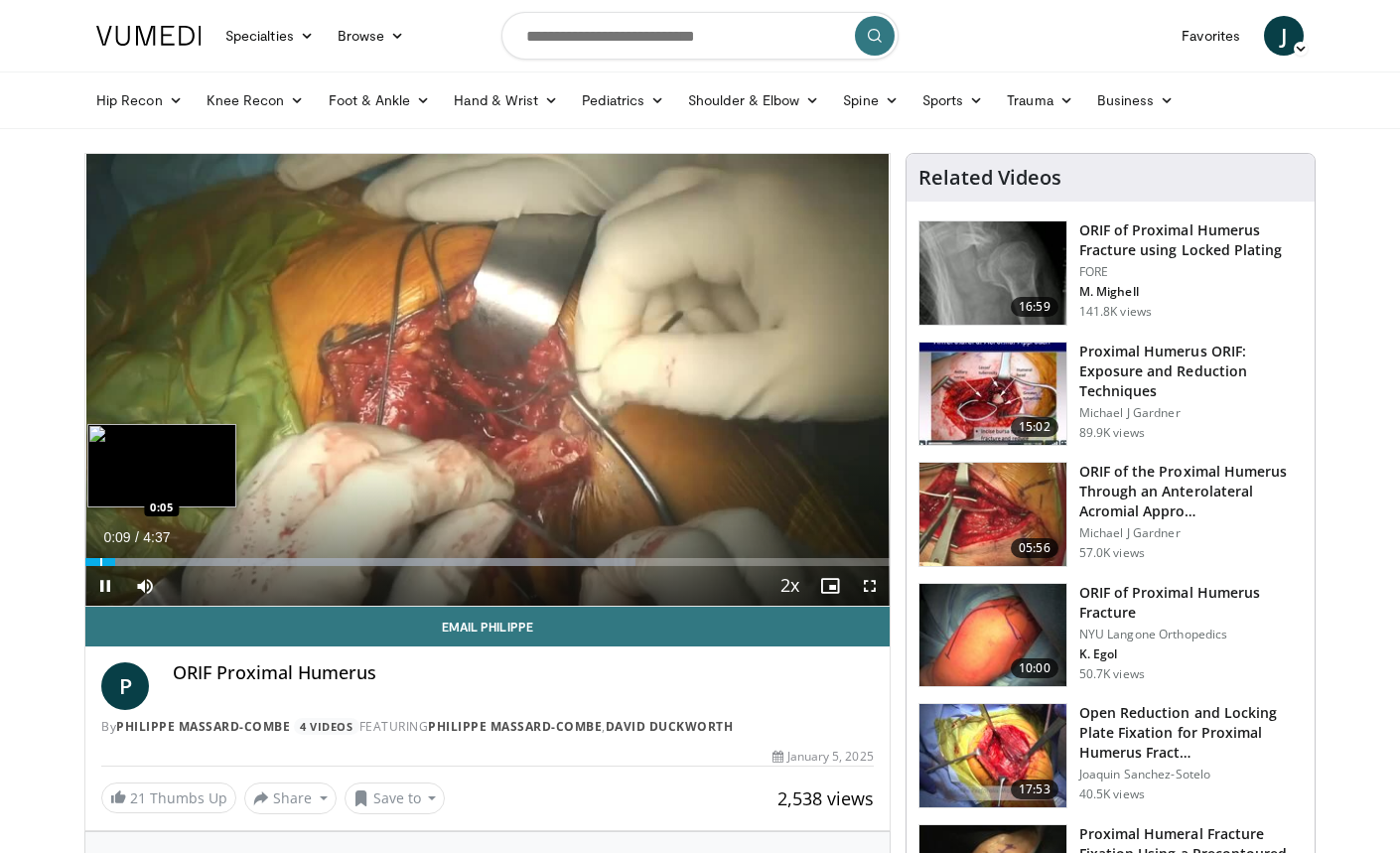 click at bounding box center (101, 562) 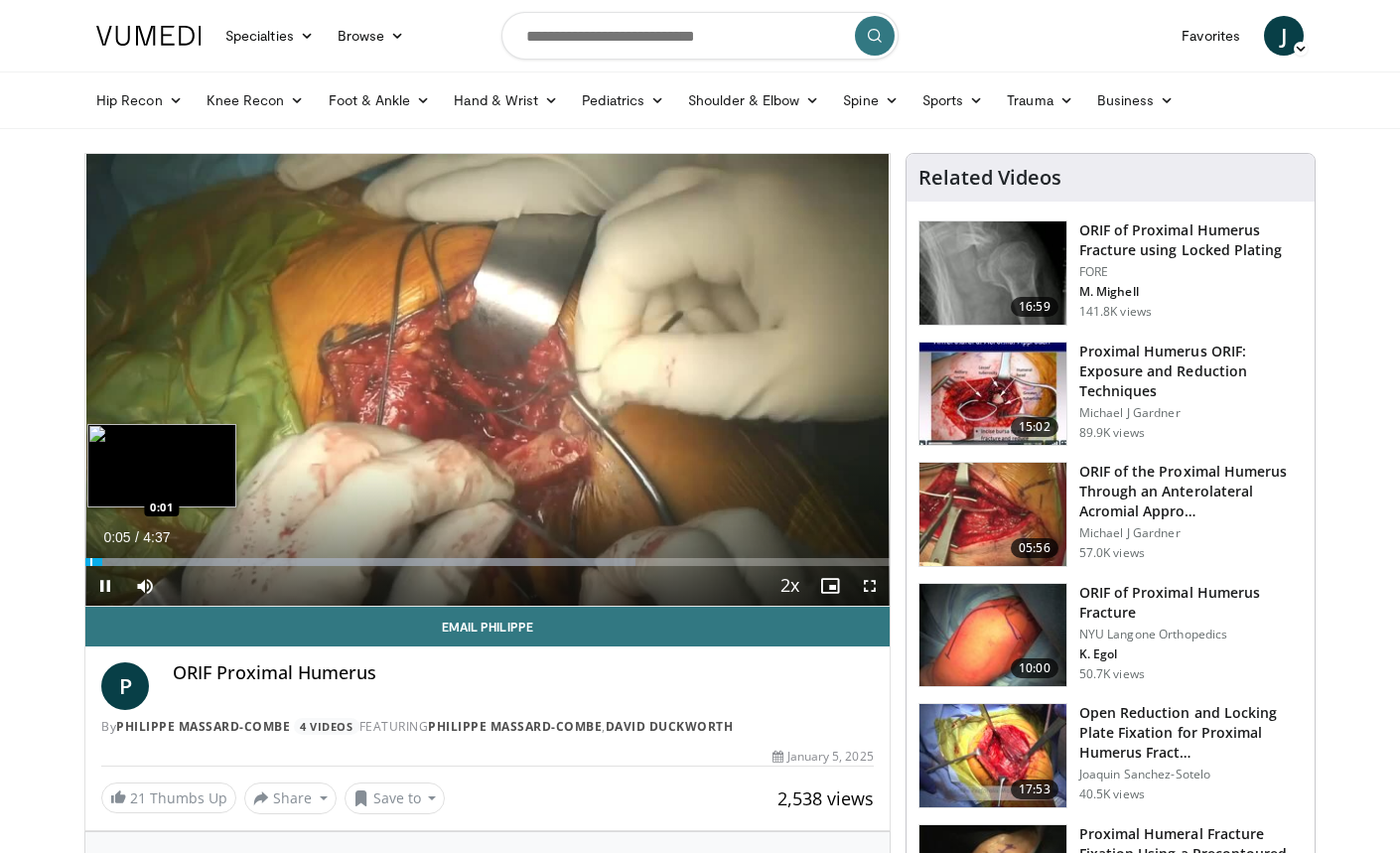 click at bounding box center [91, 562] 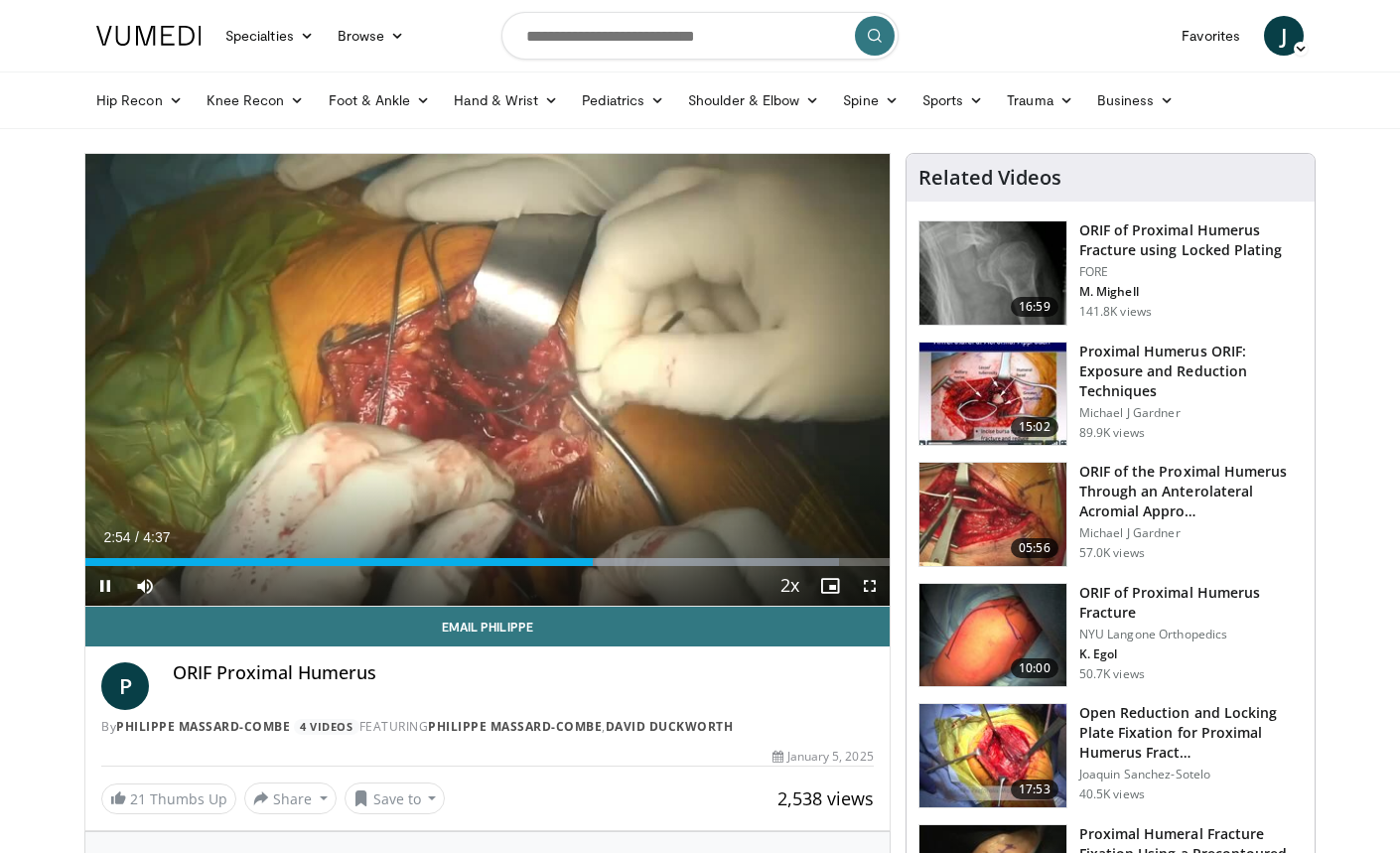 scroll, scrollTop: 0, scrollLeft: 0, axis: both 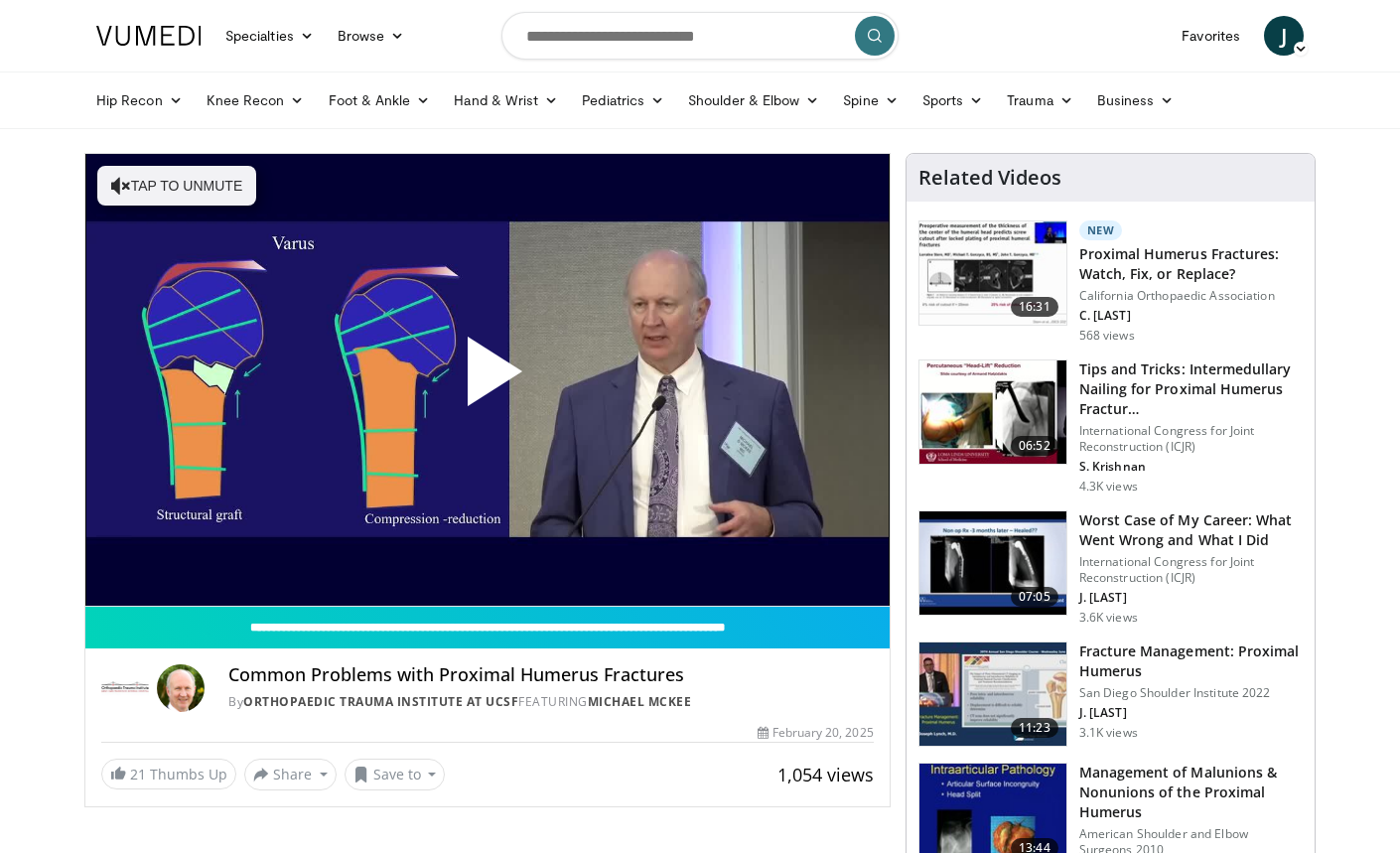 click at bounding box center [488, 379] 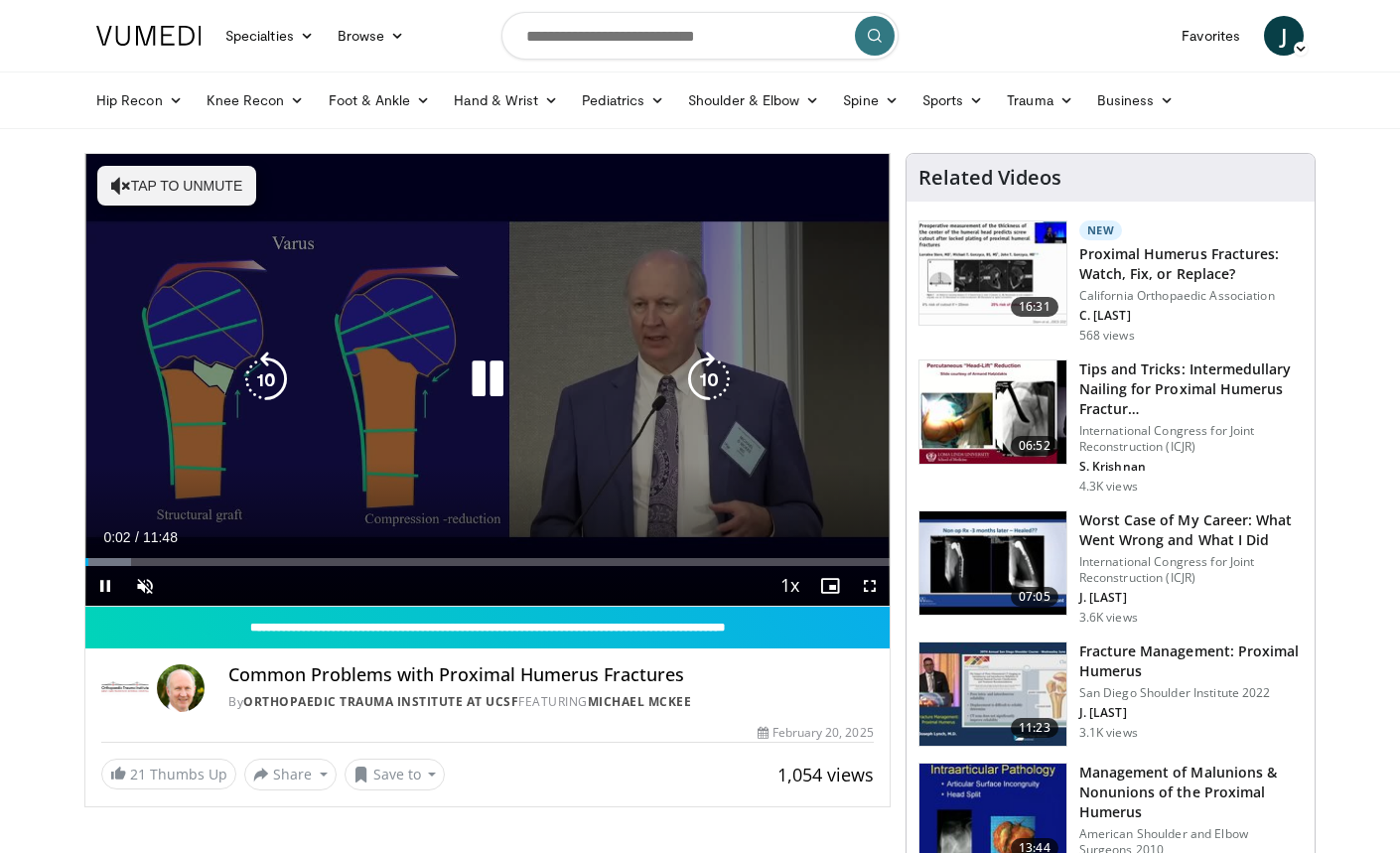click at bounding box center (488, 379) 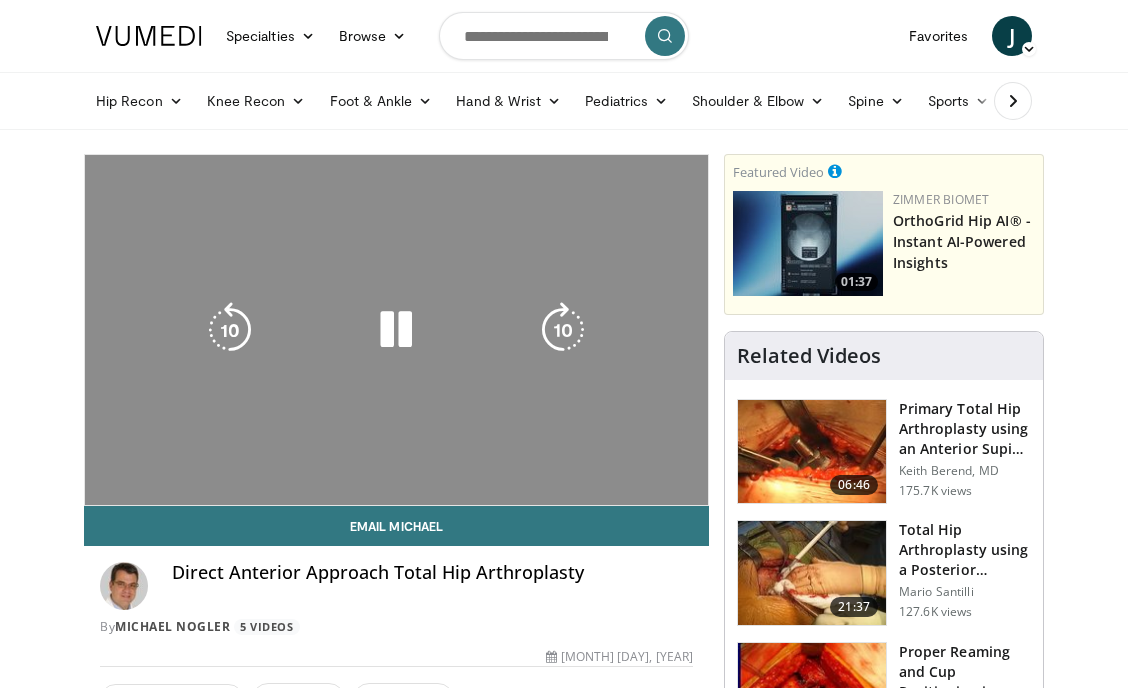 scroll, scrollTop: 0, scrollLeft: 0, axis: both 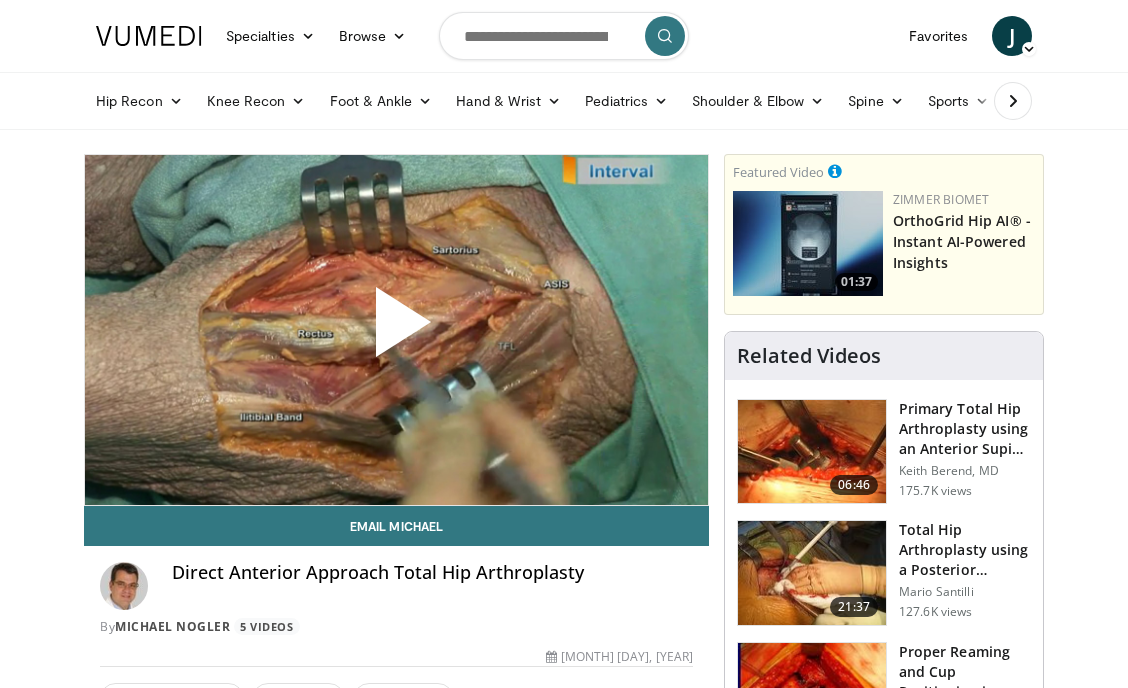 click at bounding box center [396, 330] 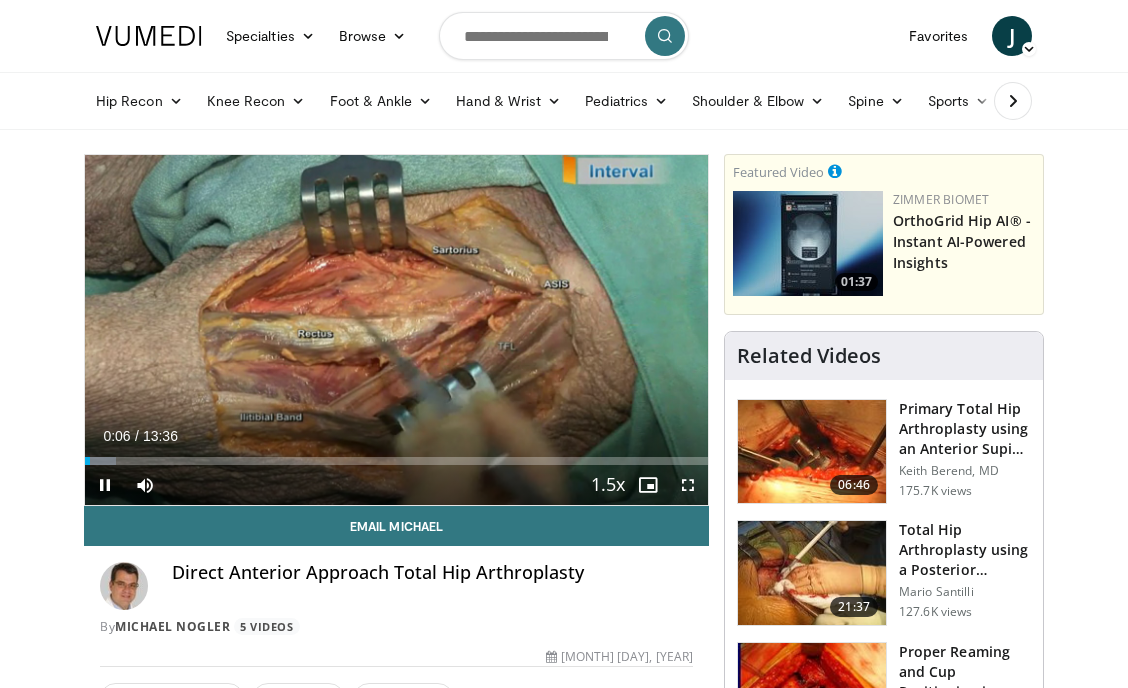 scroll, scrollTop: 0, scrollLeft: 0, axis: both 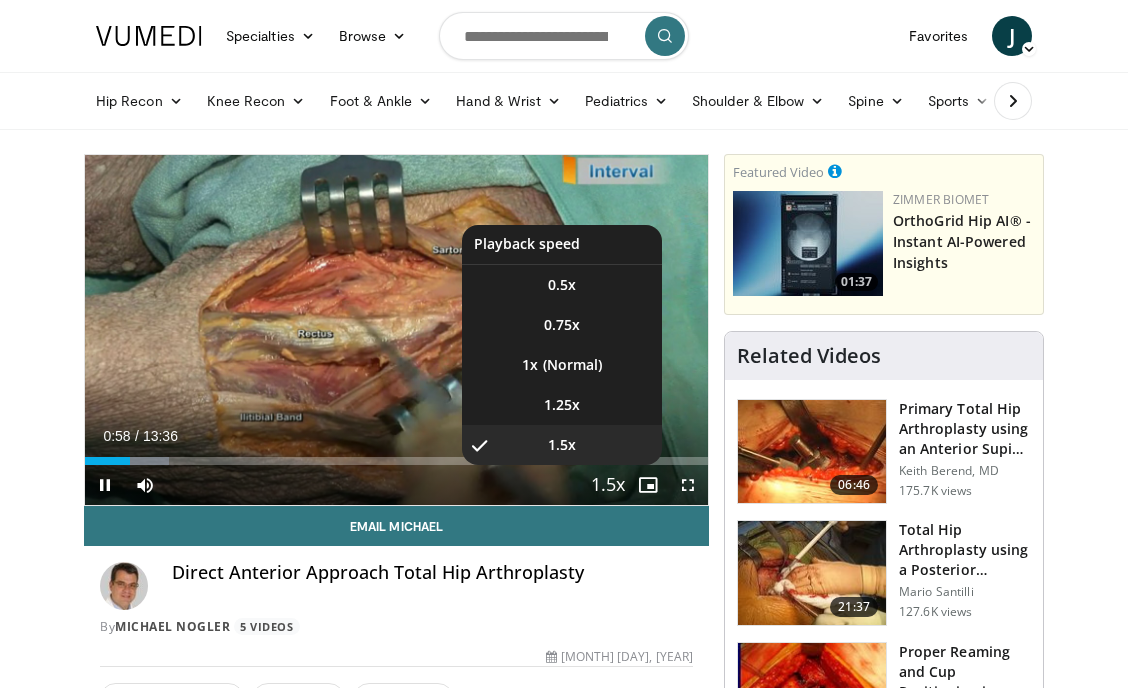 click at bounding box center (608, 486) 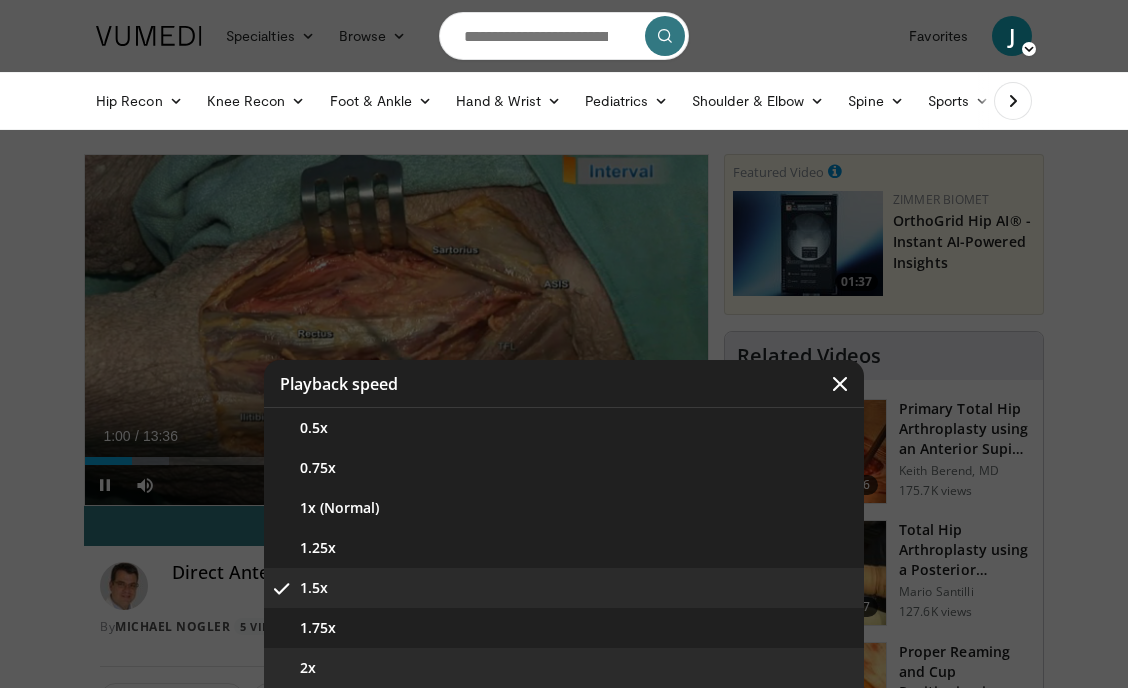 click on "2x" at bounding box center (564, 668) 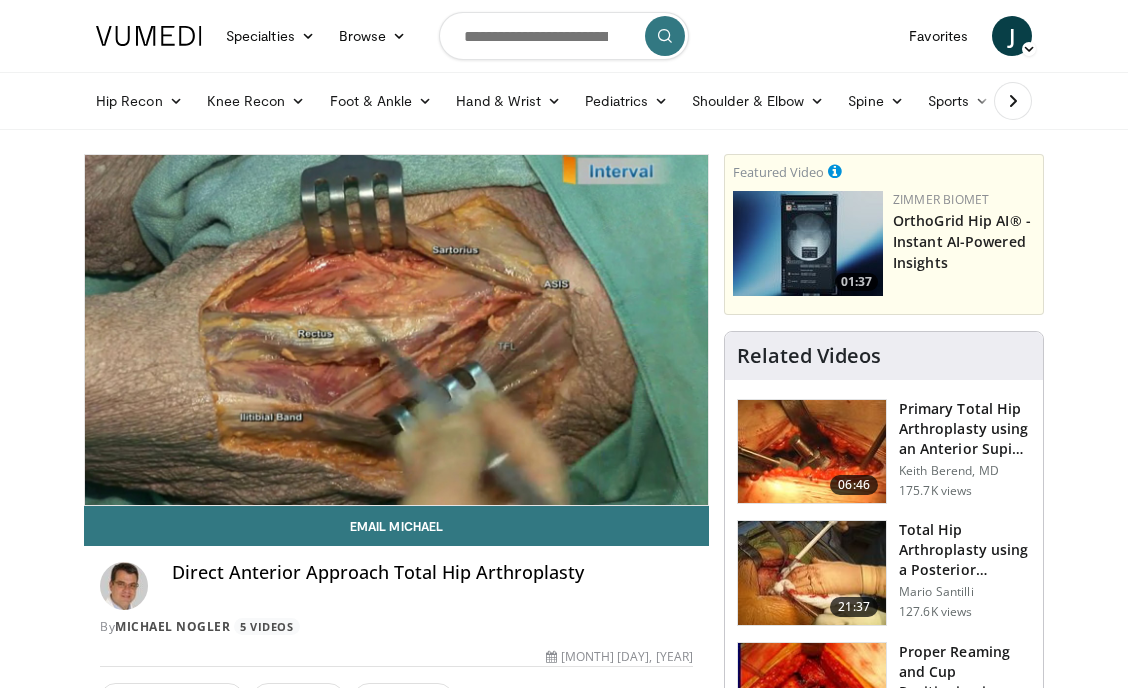 click on "Direct Anterior Approach Total Hip Arthroplasty" at bounding box center (432, 586) 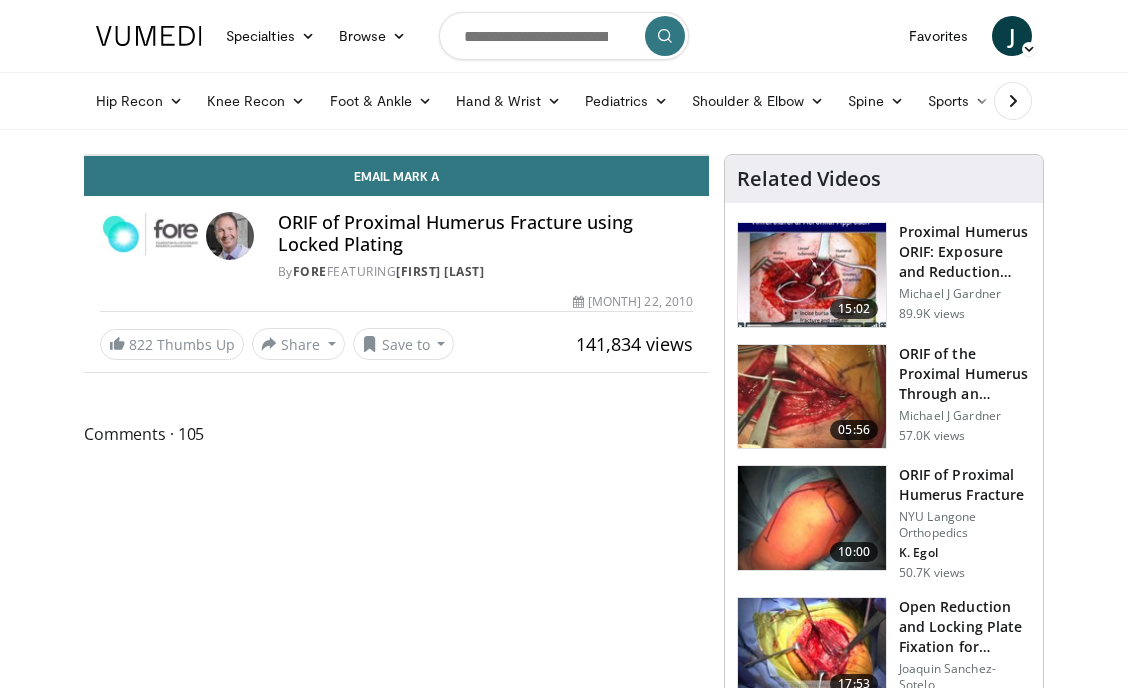 scroll, scrollTop: 0, scrollLeft: 0, axis: both 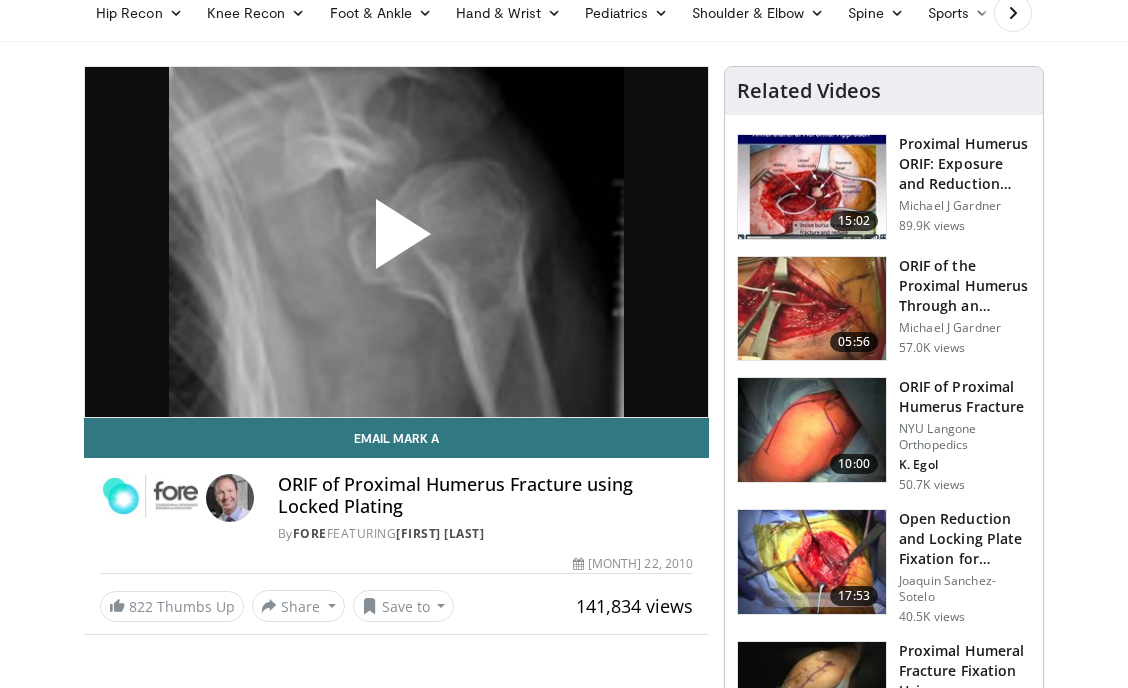 click on "Proximal Humerus ORIF: Exposure and Reduction Techniques" at bounding box center [965, 164] 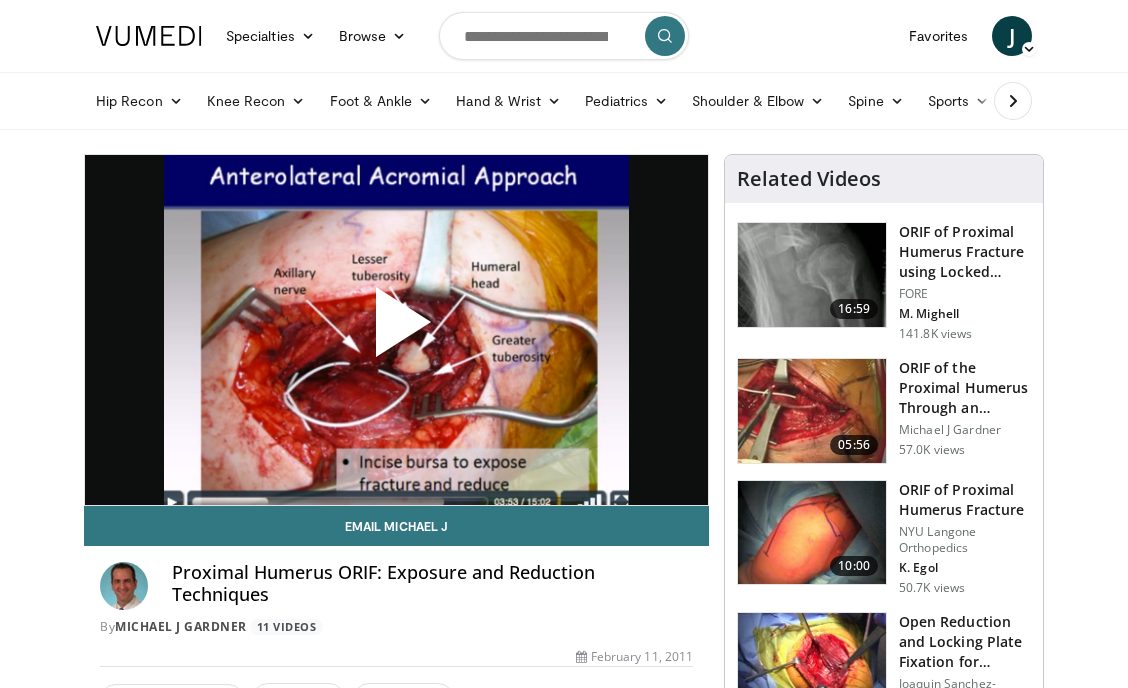 scroll, scrollTop: 0, scrollLeft: 0, axis: both 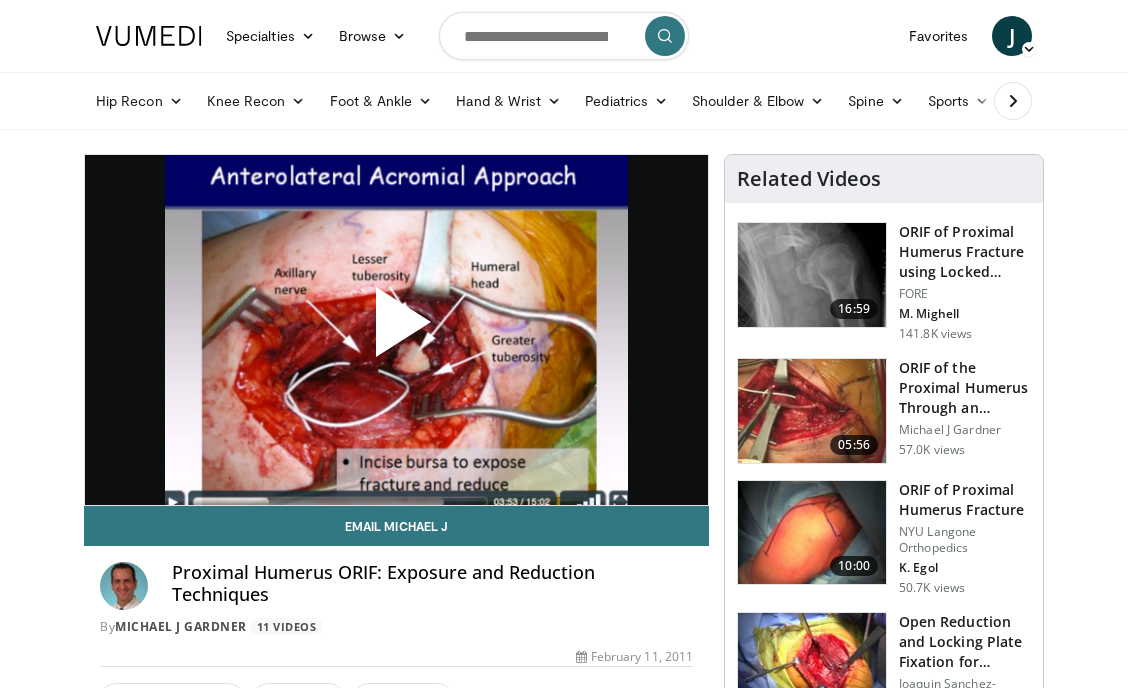 click at bounding box center [396, 330] 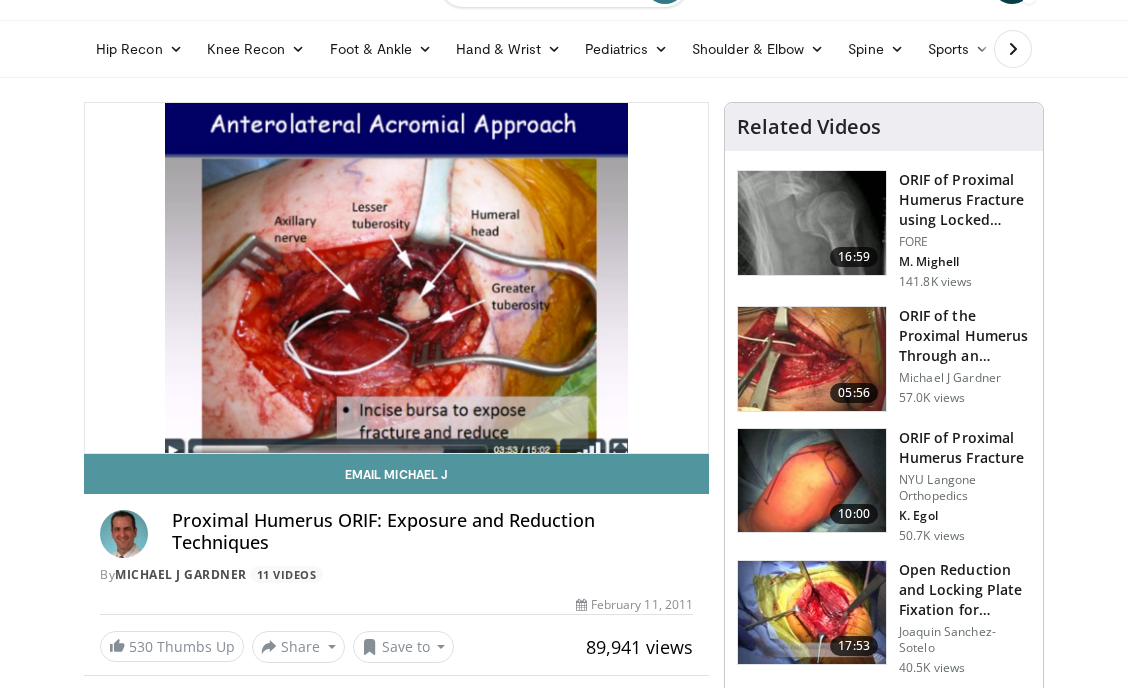 scroll, scrollTop: 68, scrollLeft: 0, axis: vertical 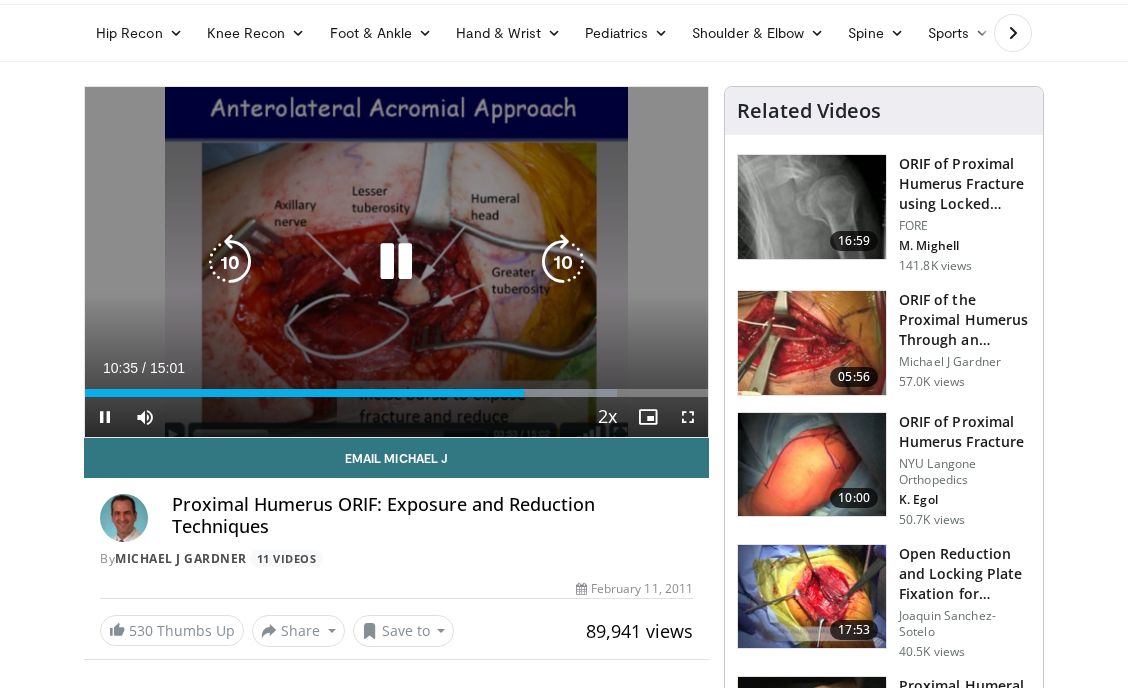 click at bounding box center [396, 262] 